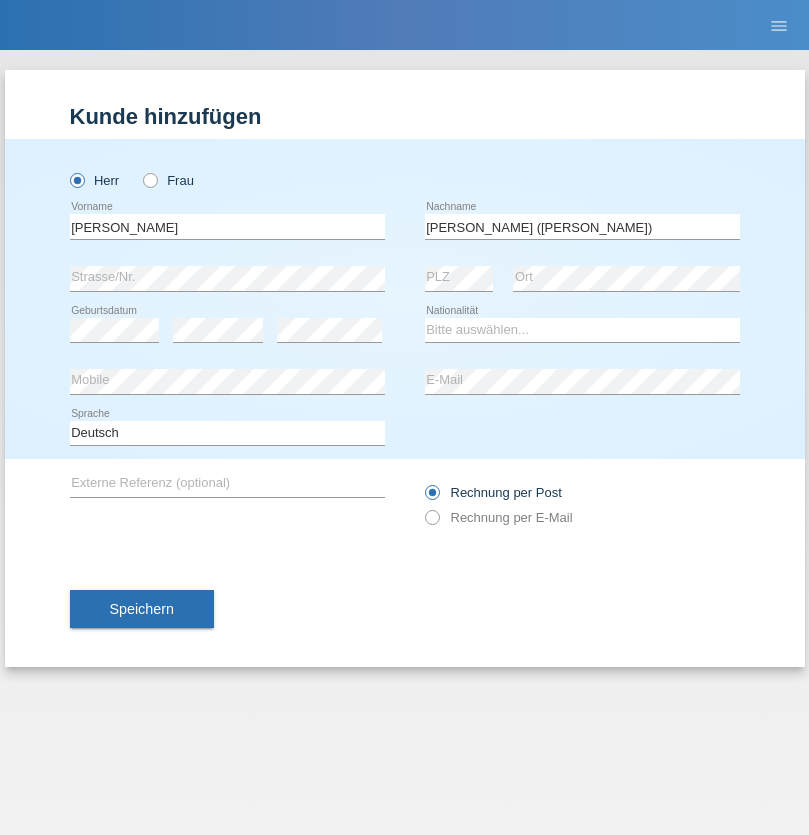 scroll, scrollTop: 0, scrollLeft: 0, axis: both 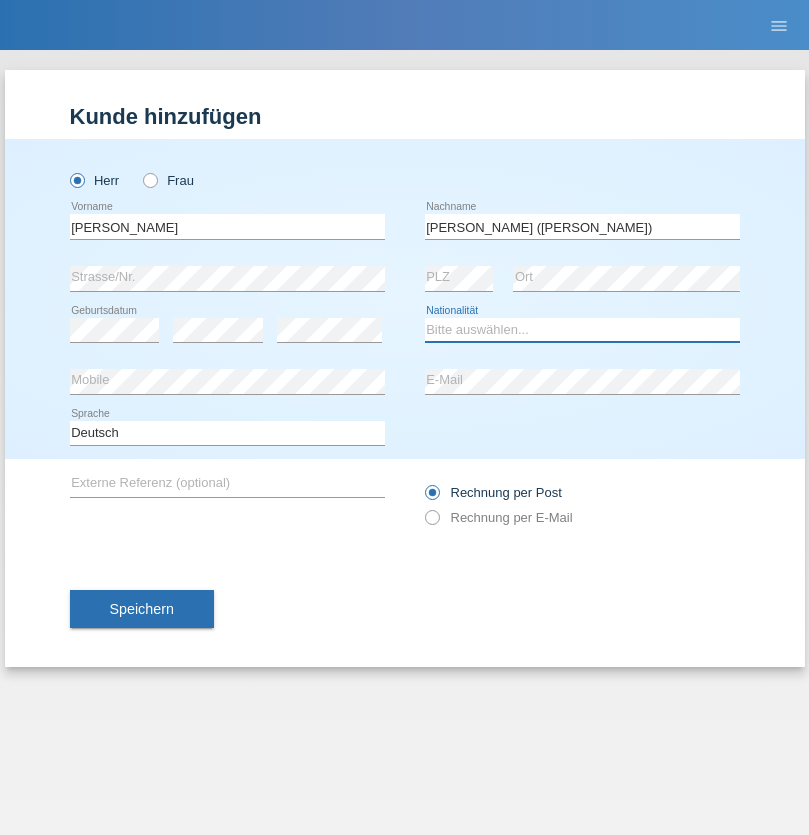 select on "BR" 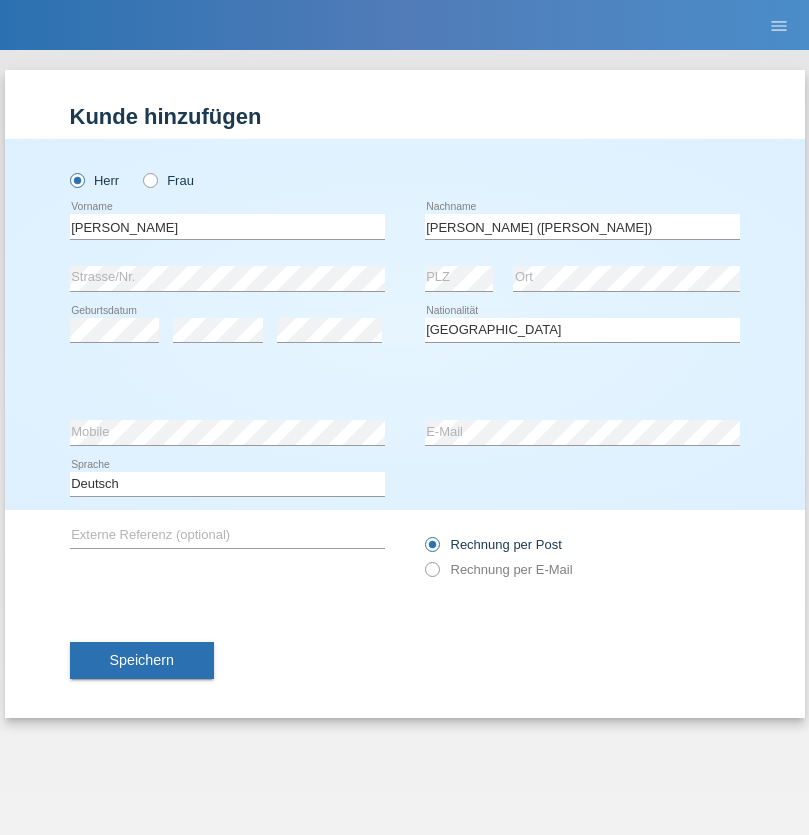 select on "C" 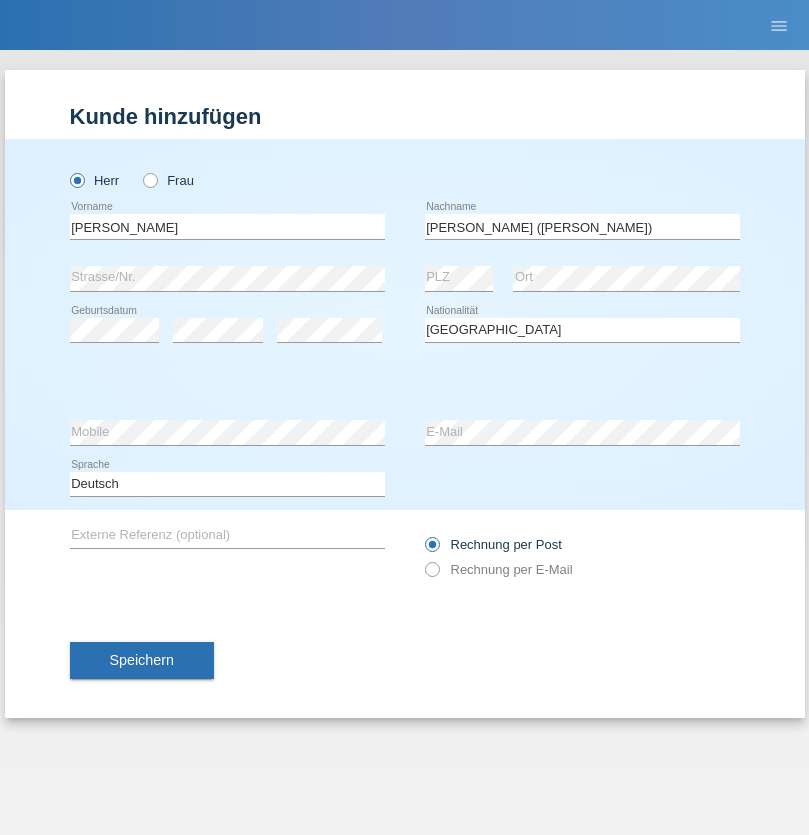 select on "26" 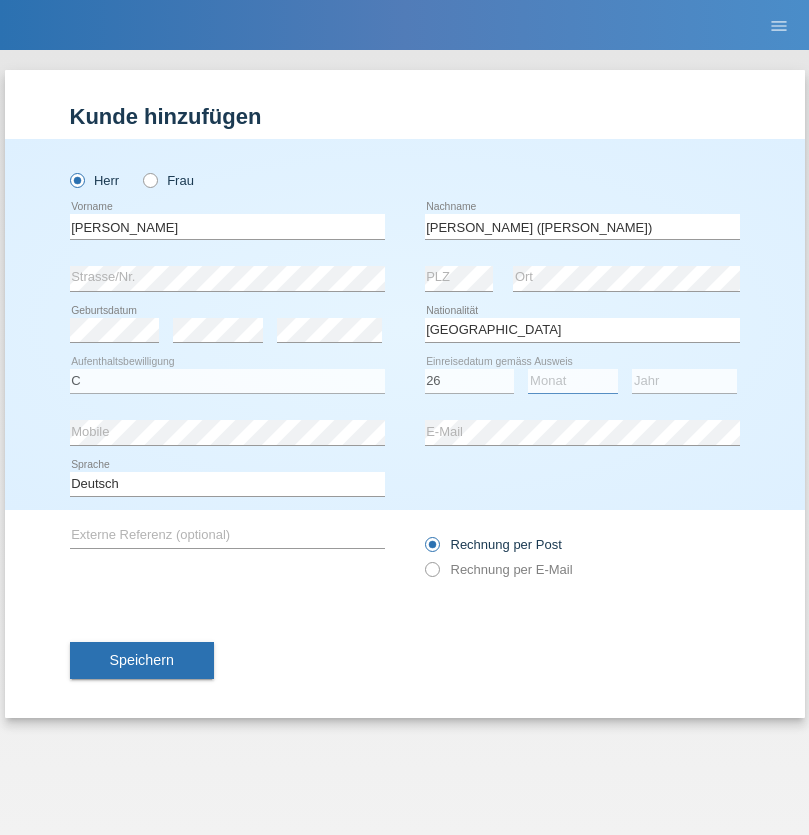select on "01" 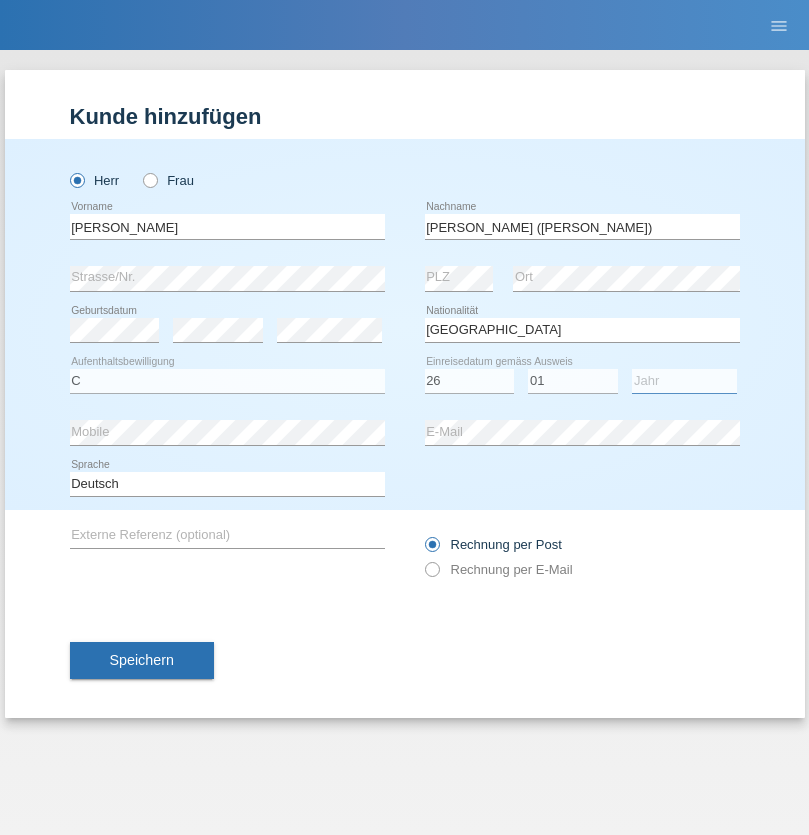 select on "2021" 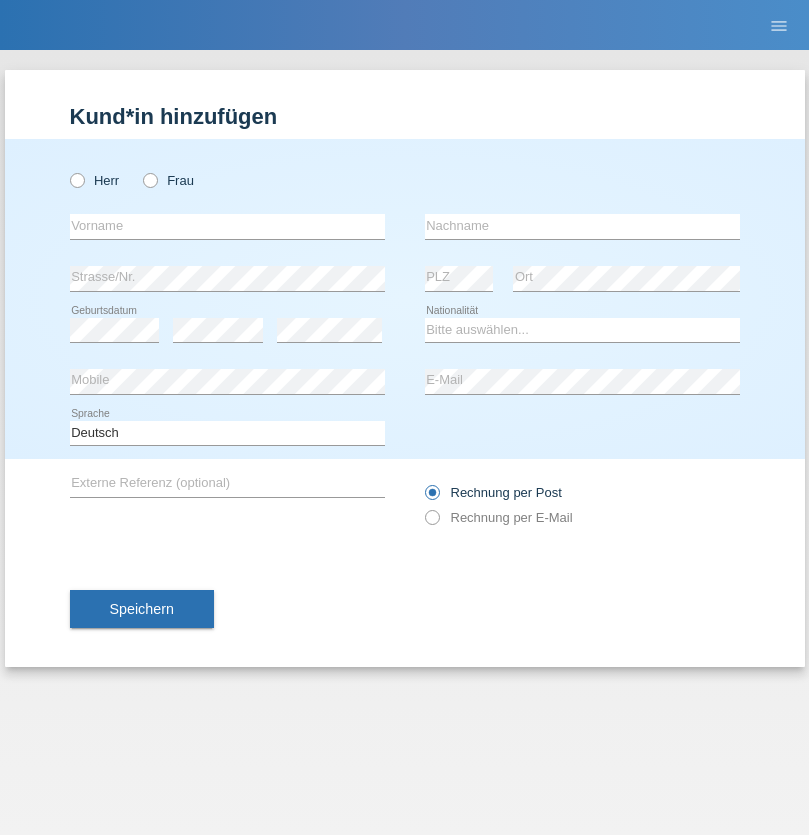 scroll, scrollTop: 0, scrollLeft: 0, axis: both 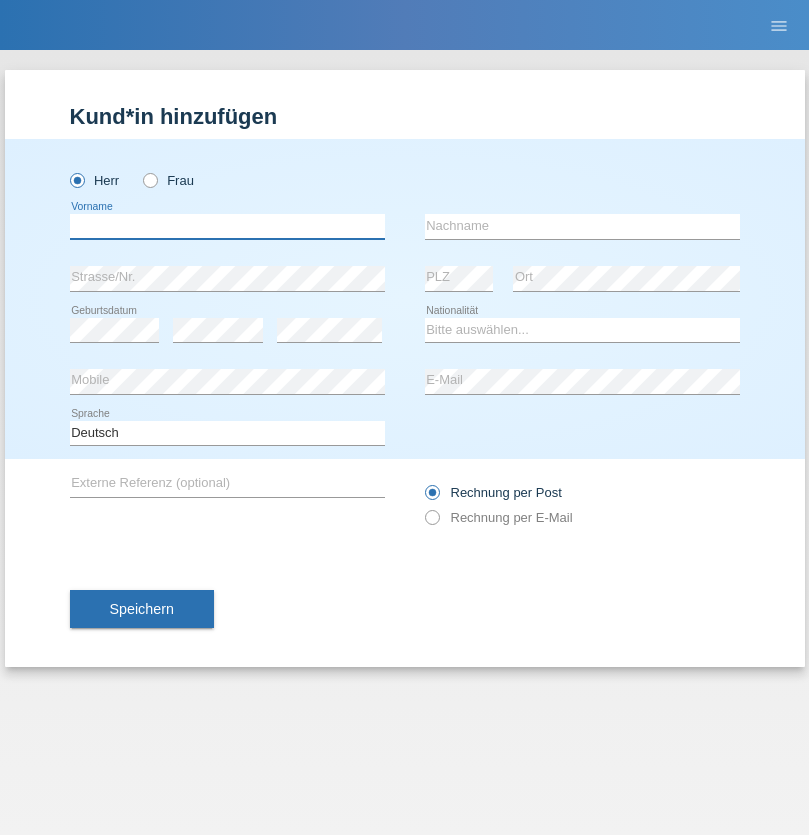 click at bounding box center [227, 226] 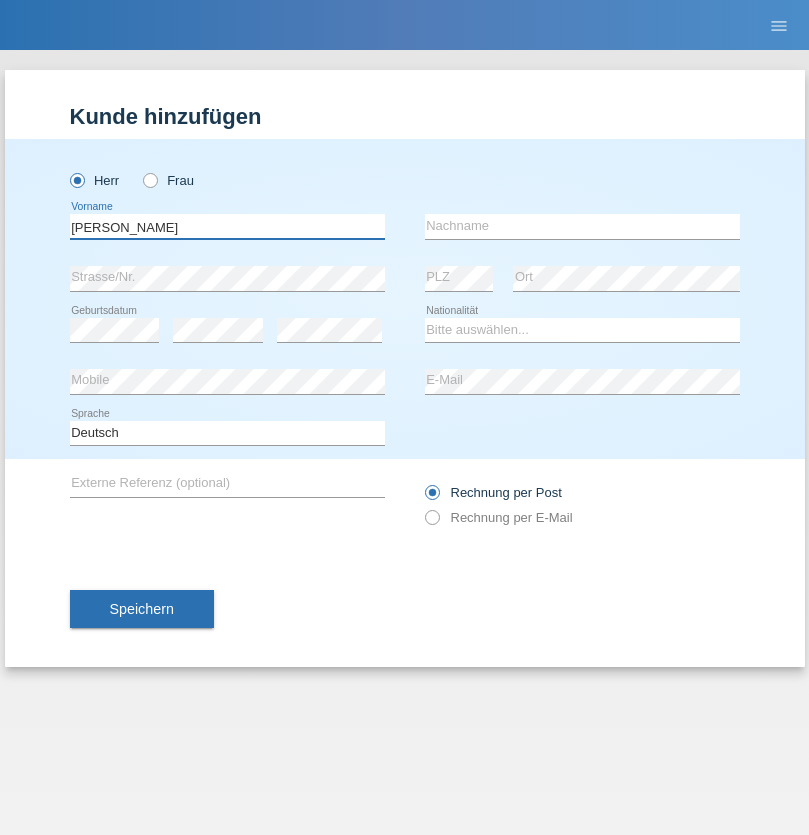 type on "[PERSON_NAME]" 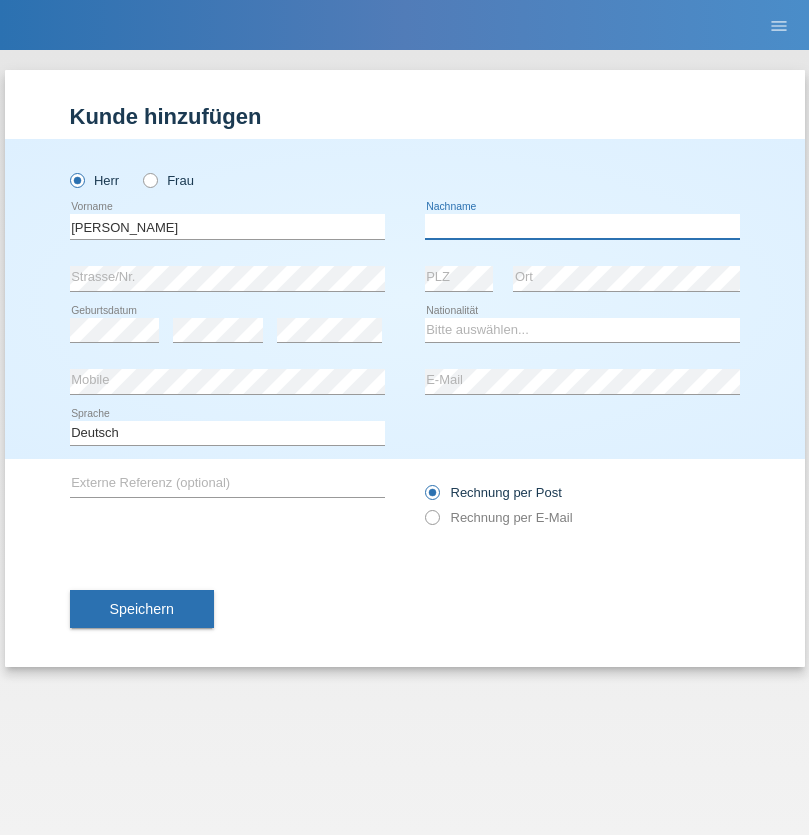 click at bounding box center [582, 226] 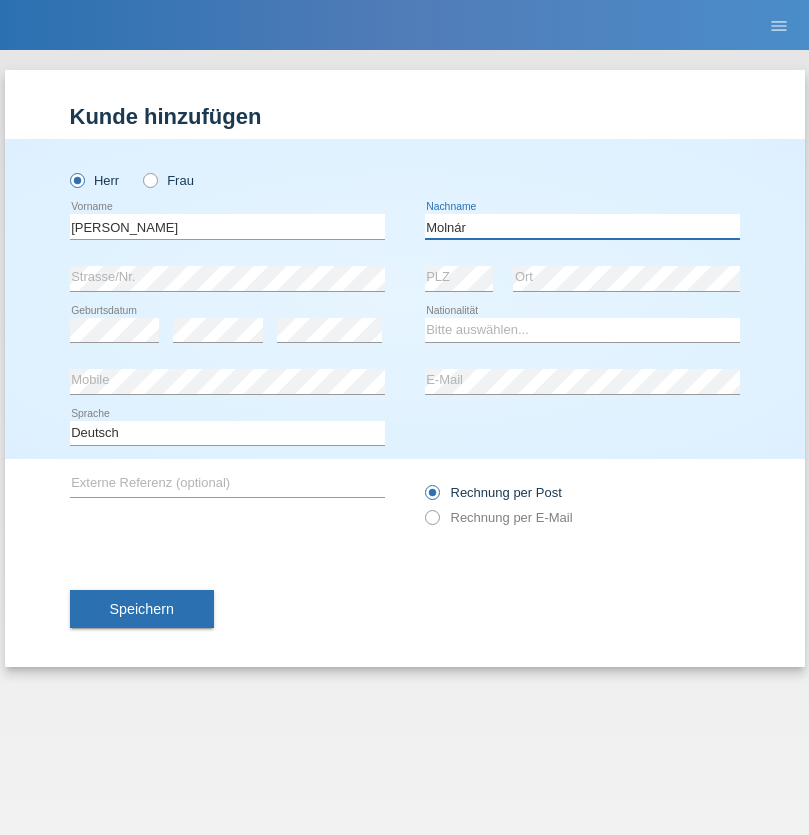 type on "Molnár" 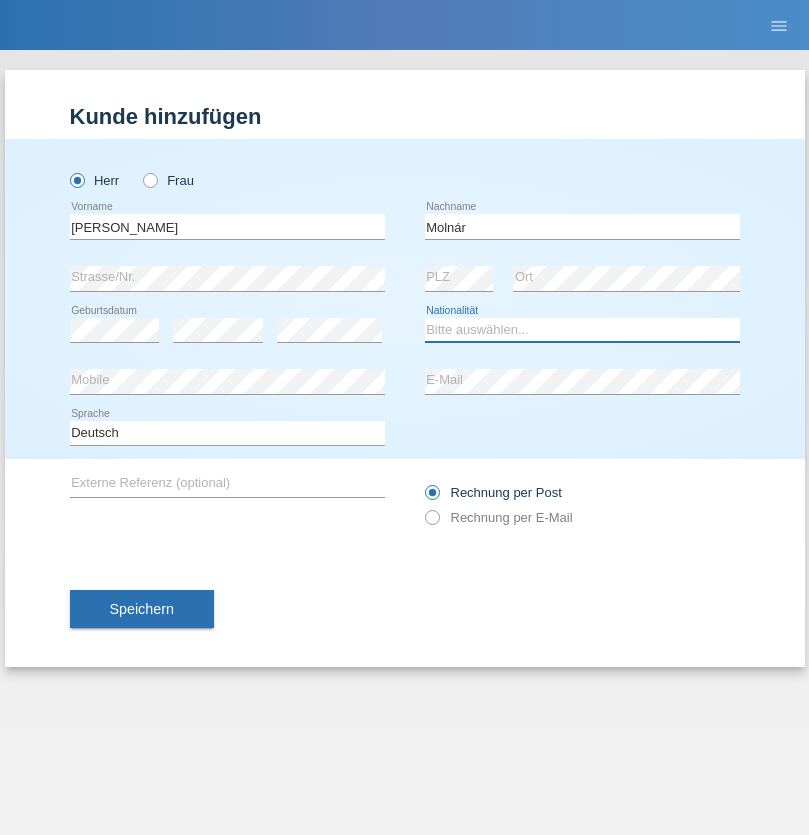 select on "HU" 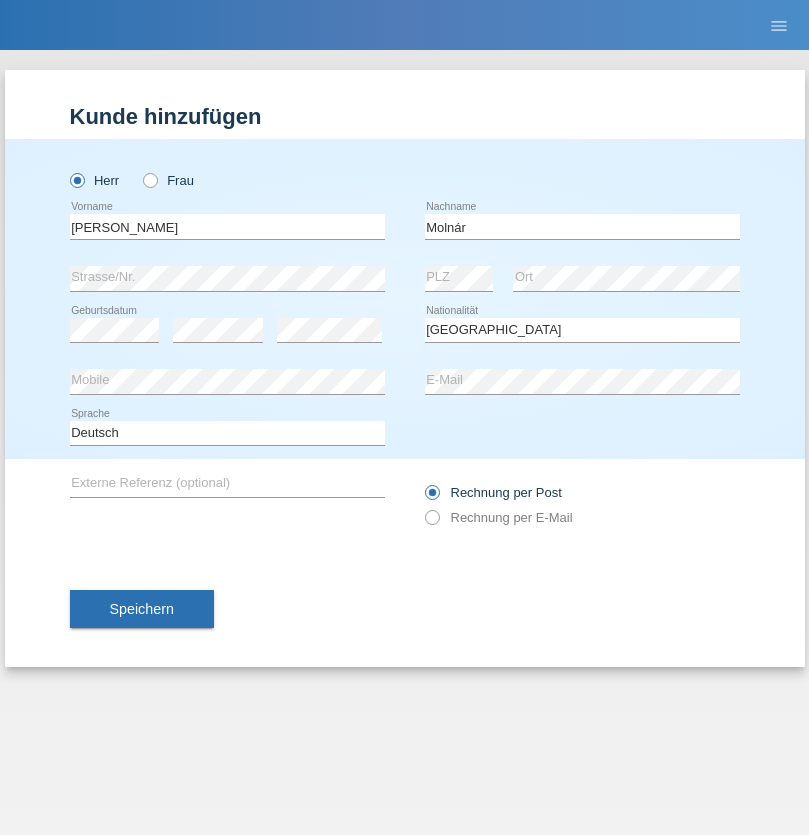 select on "C" 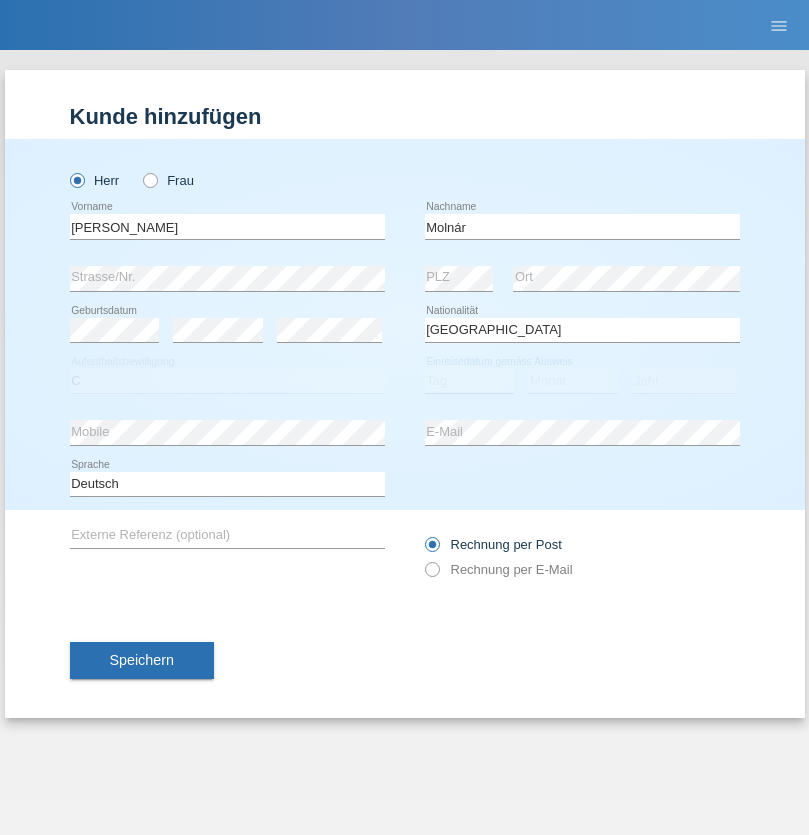 select on "14" 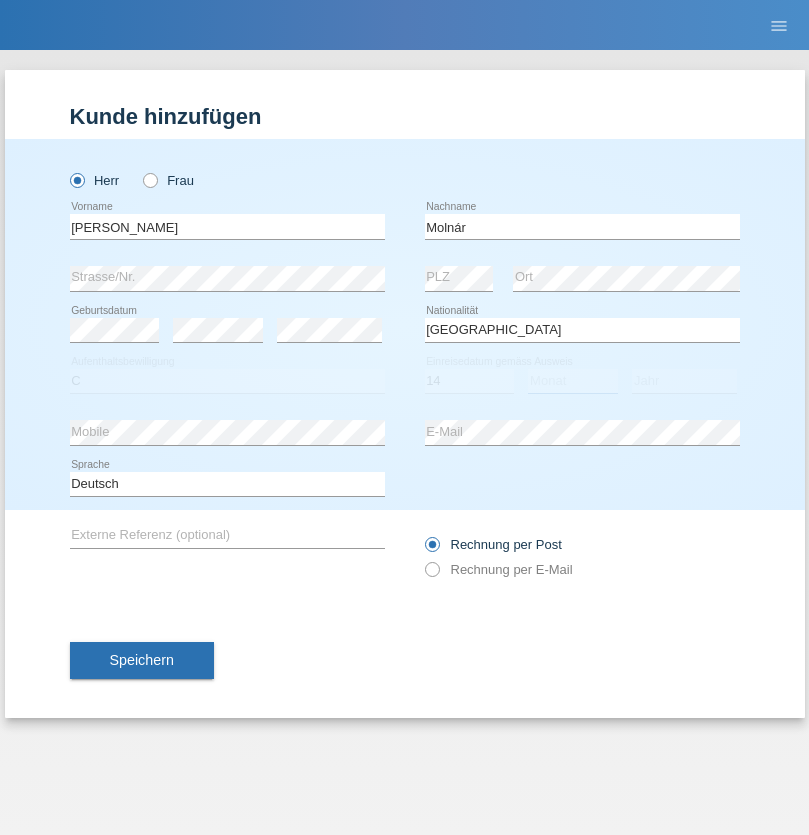 select on "03" 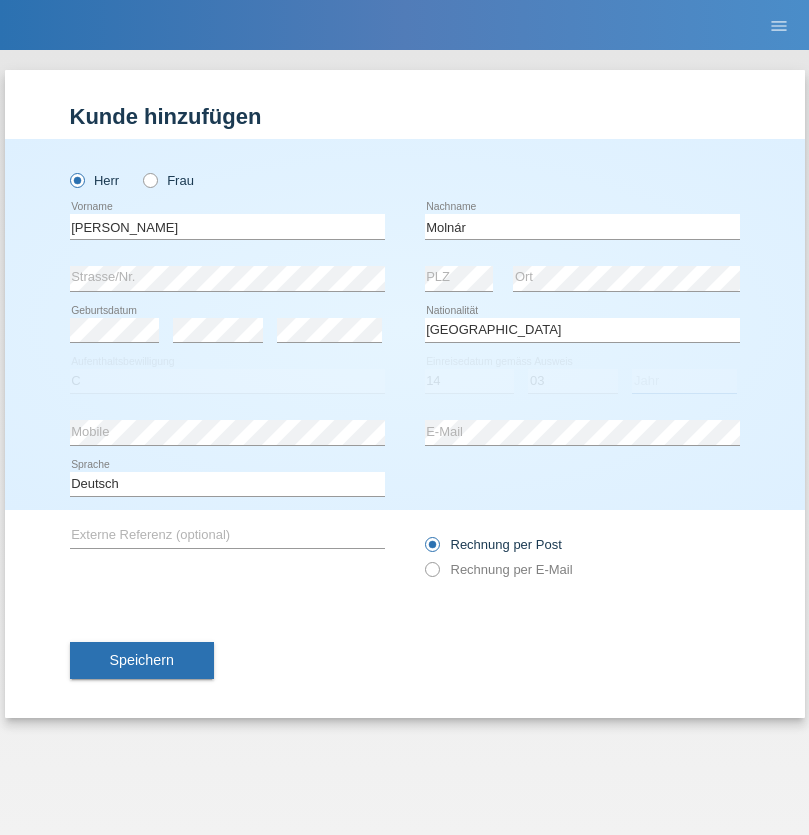 select on "2021" 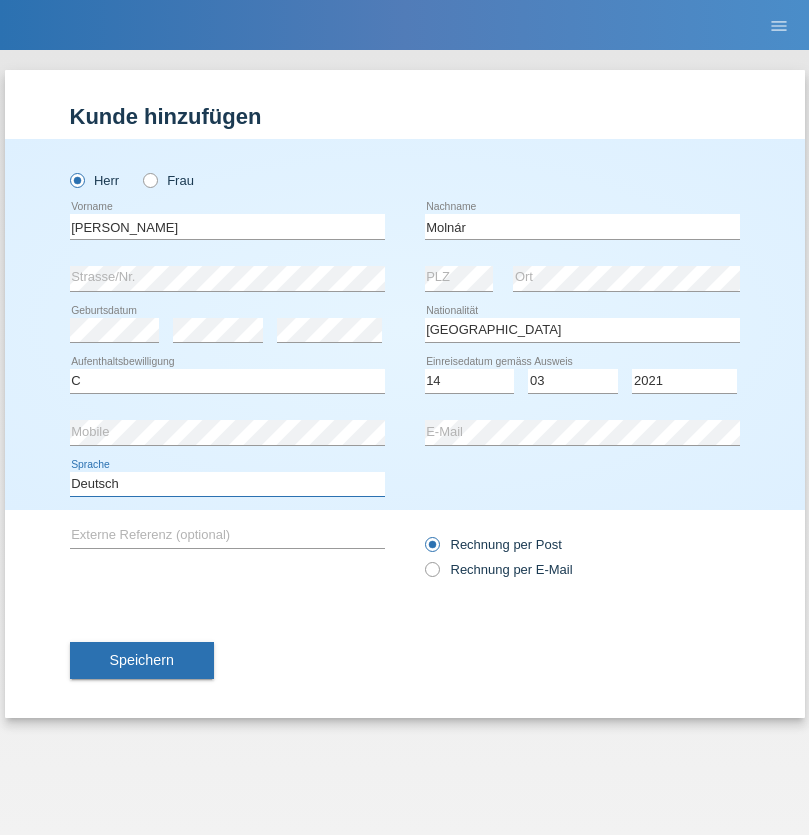 select on "en" 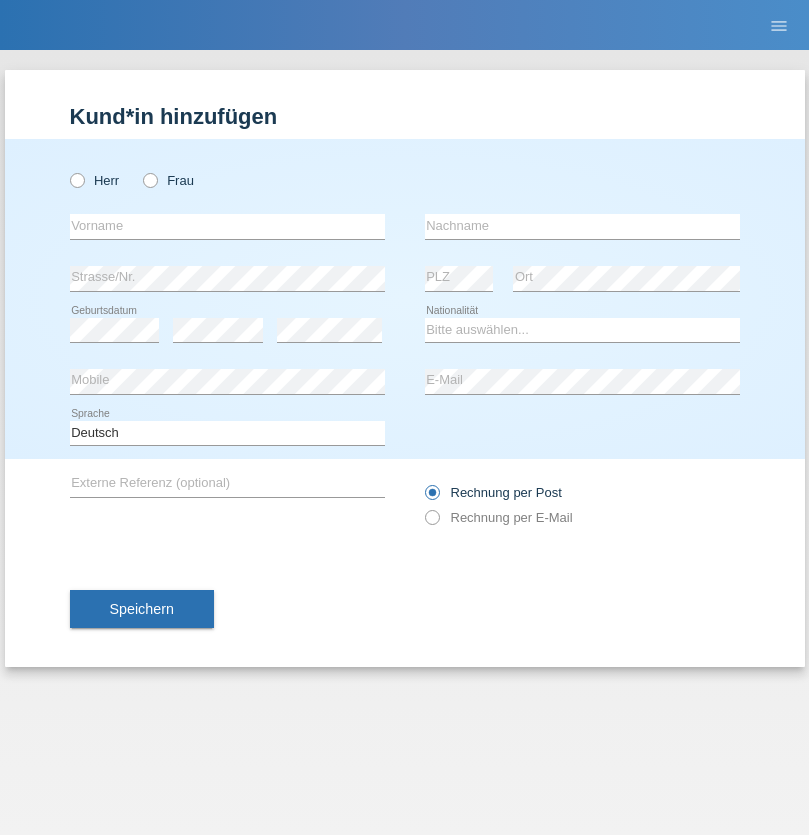 scroll, scrollTop: 0, scrollLeft: 0, axis: both 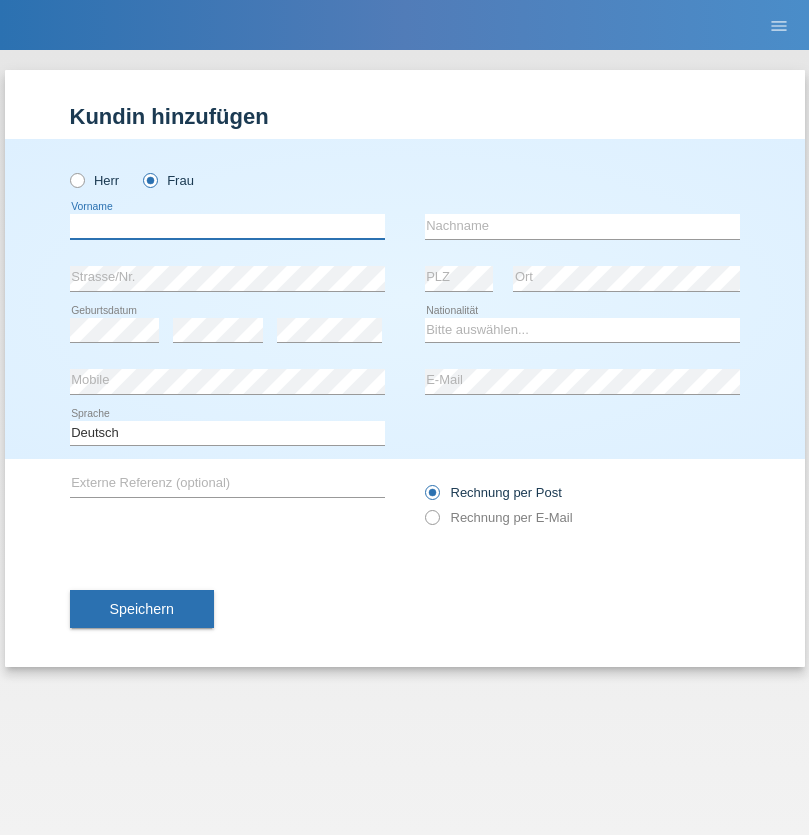 click at bounding box center [227, 226] 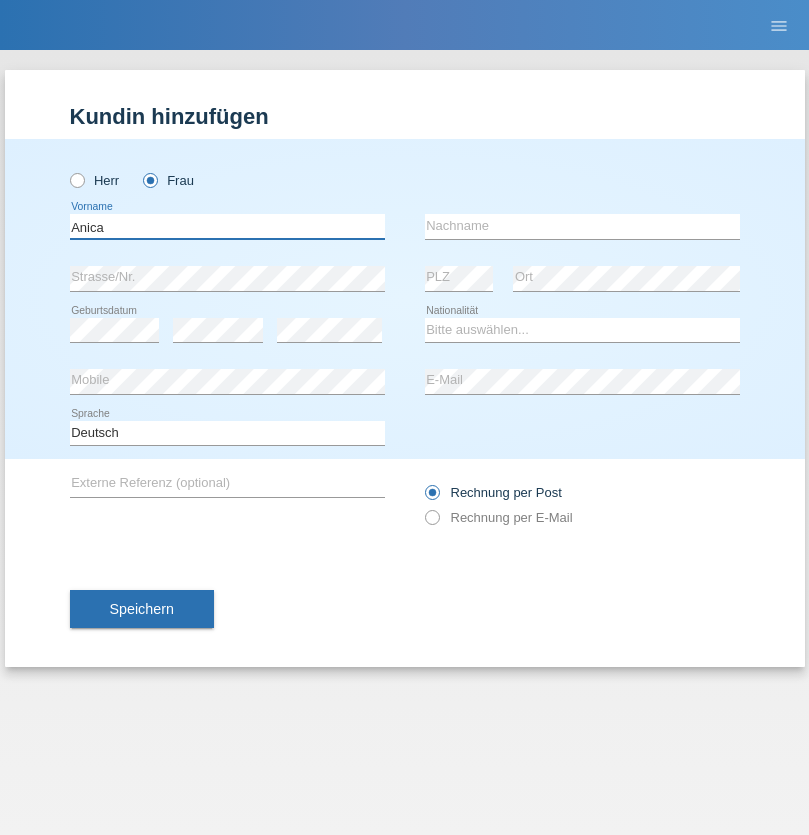 type on "Anica" 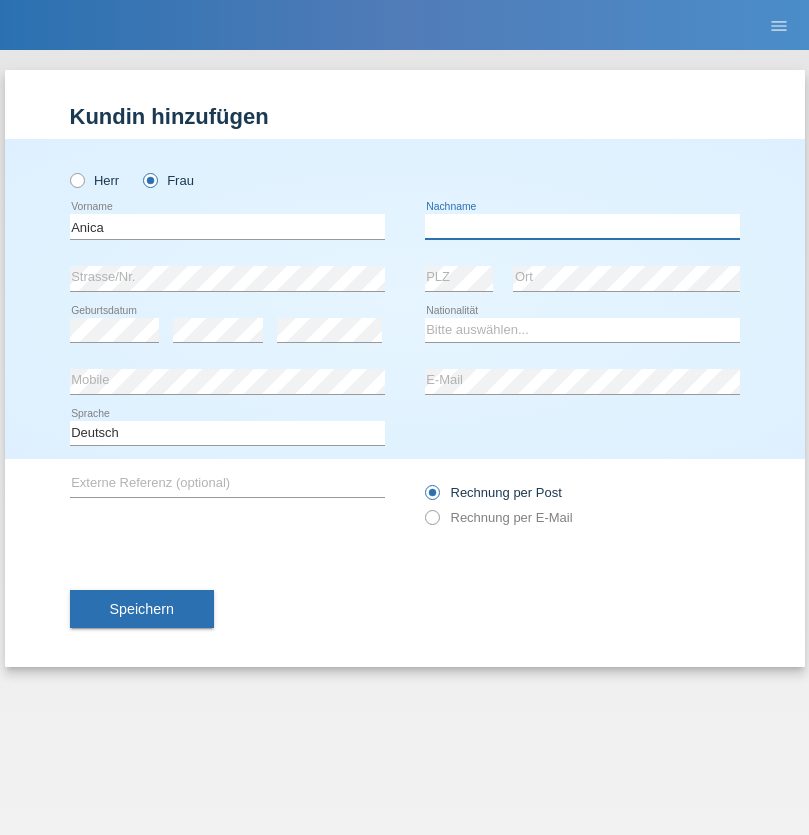 click at bounding box center [582, 226] 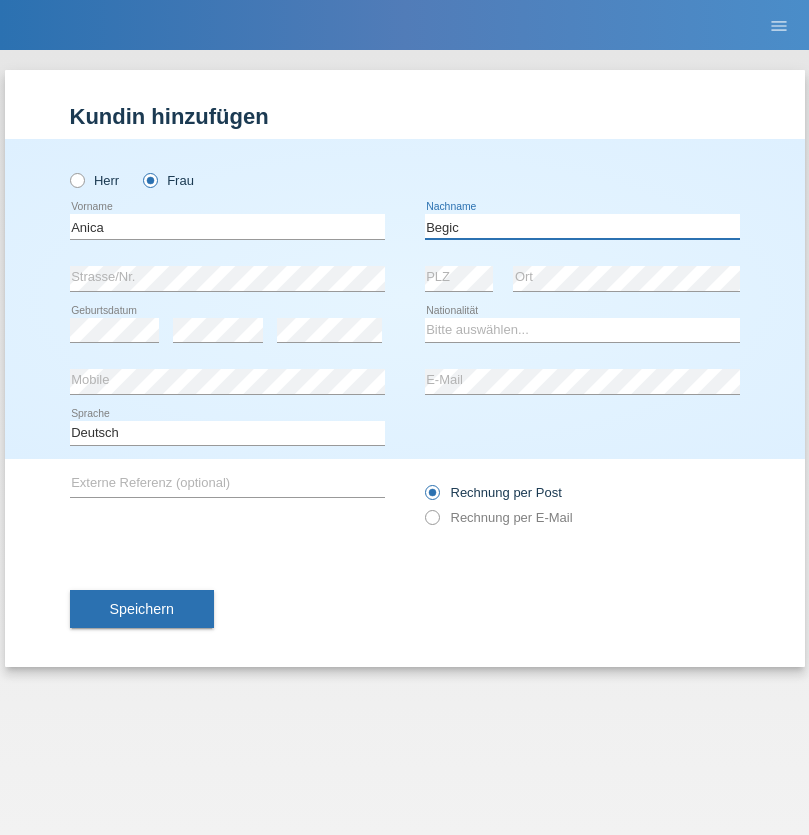 type on "Begic" 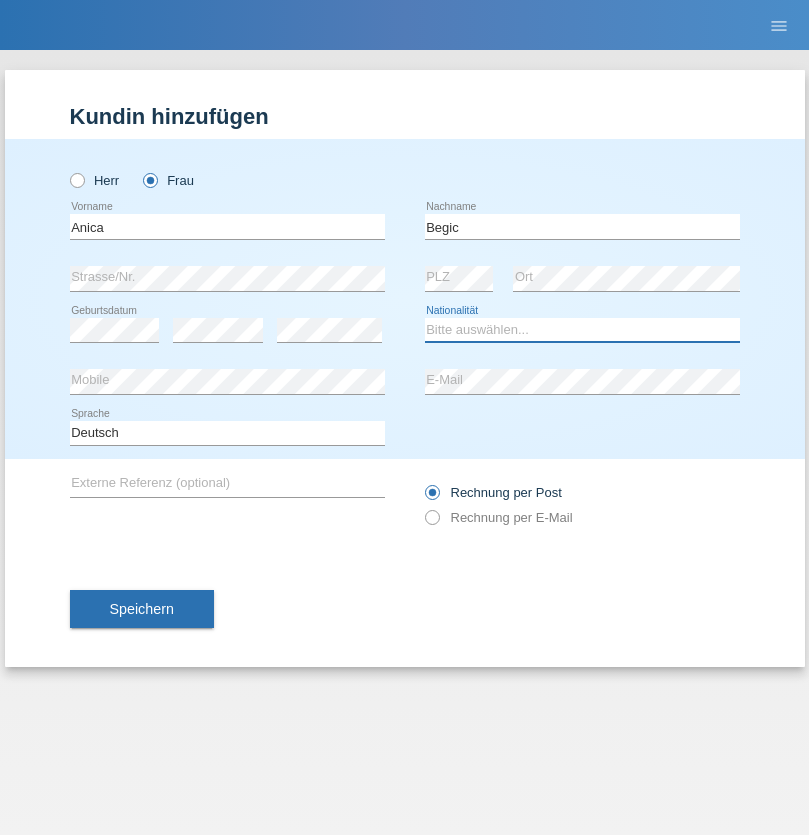 select on "CH" 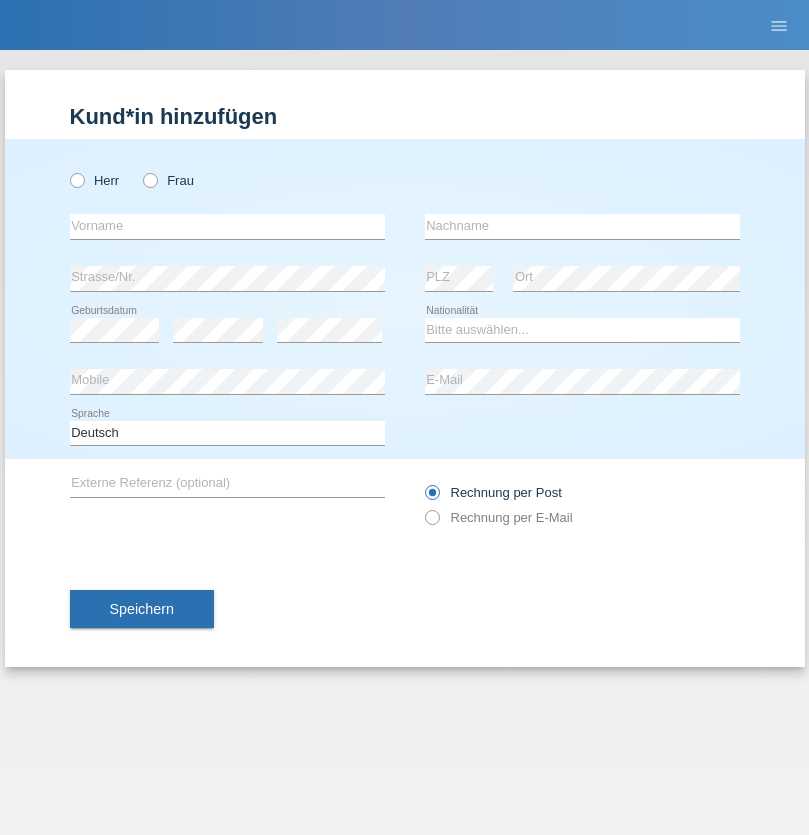 scroll, scrollTop: 0, scrollLeft: 0, axis: both 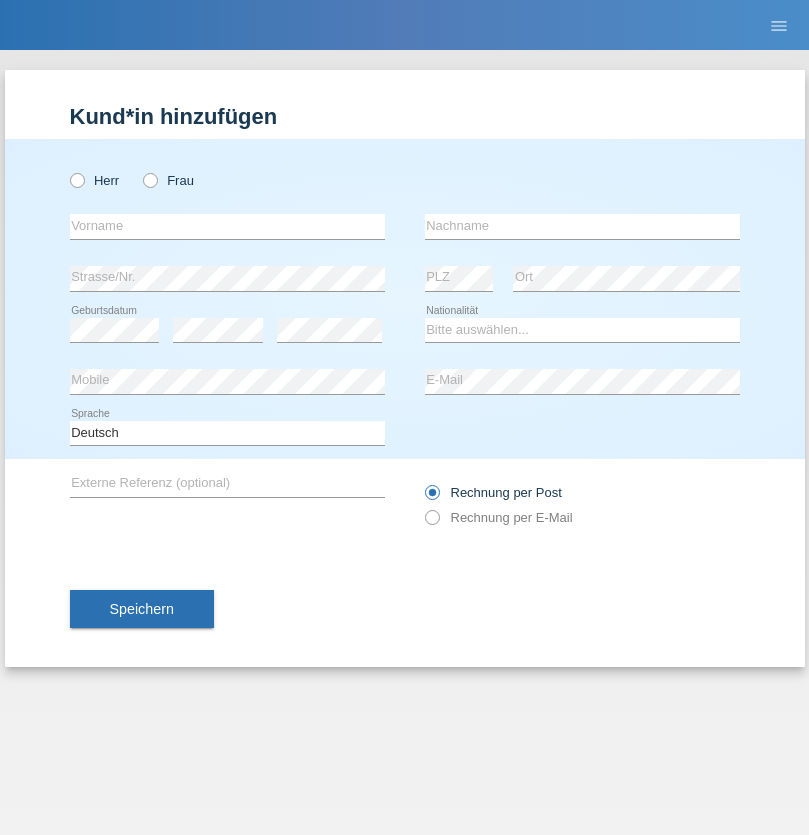 radio on "true" 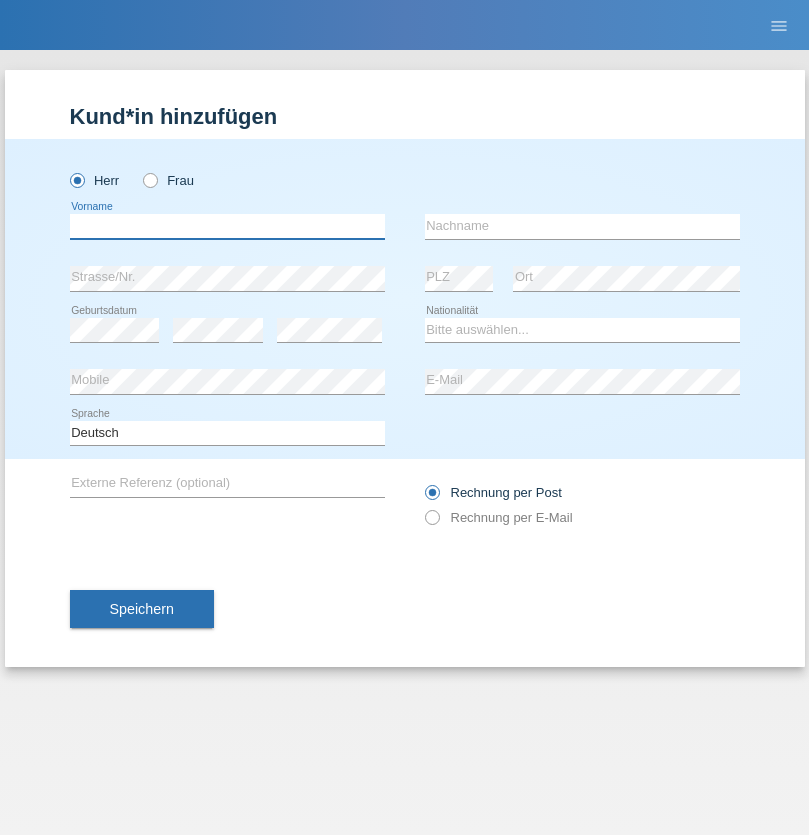 click at bounding box center [227, 226] 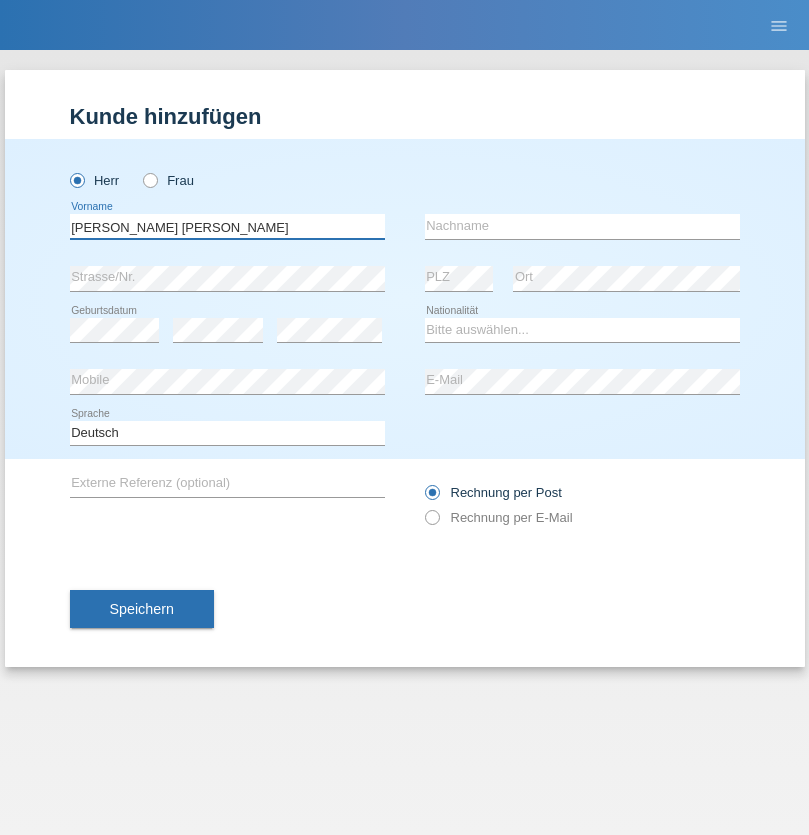 type on "Pereira de oliveira" 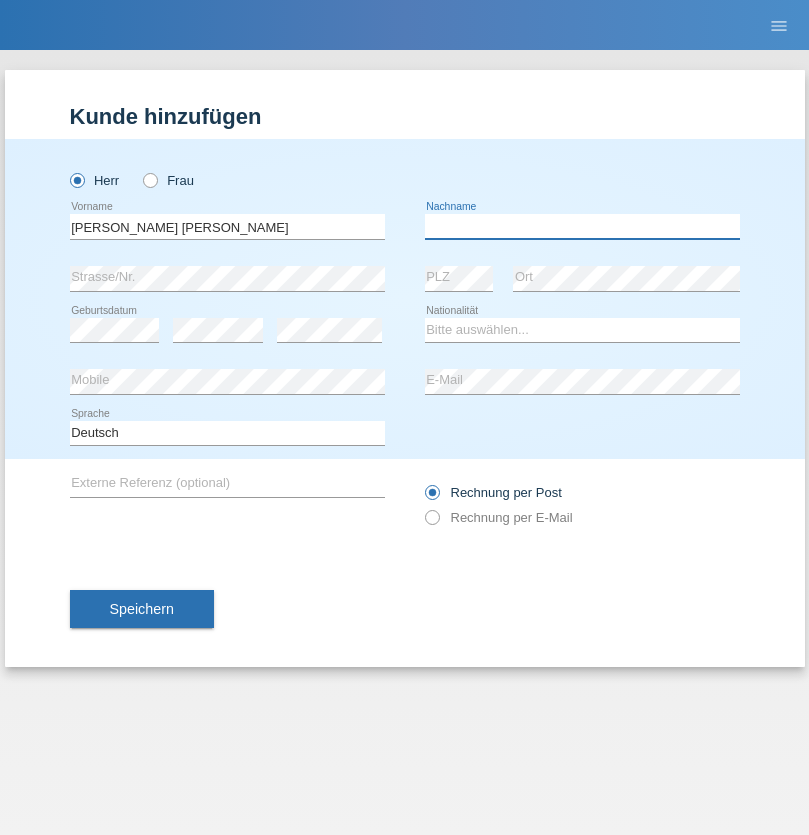 click at bounding box center (582, 226) 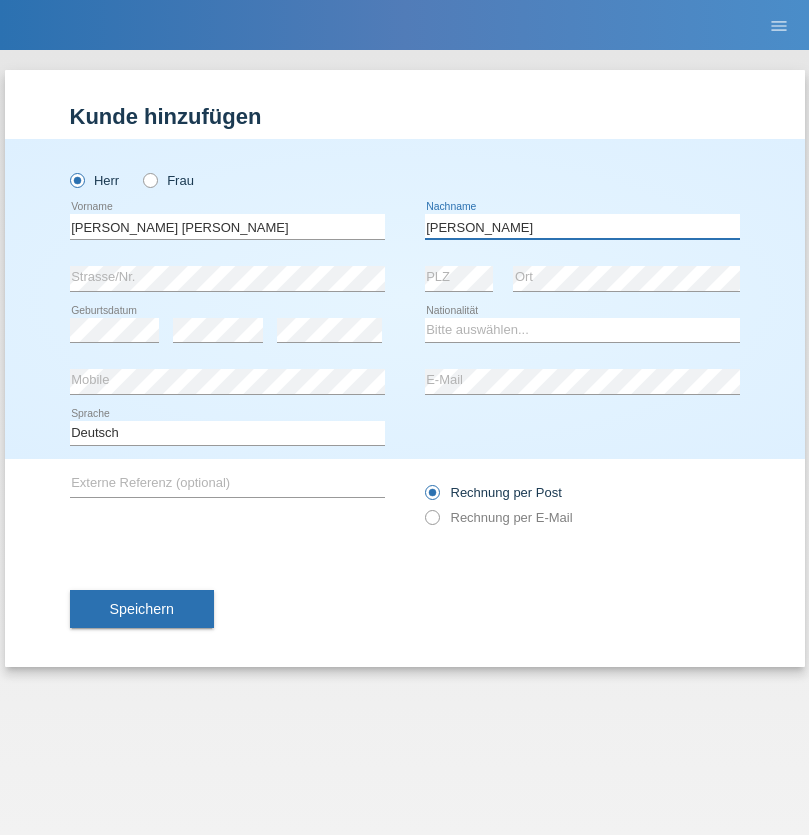 type on "Luis jose" 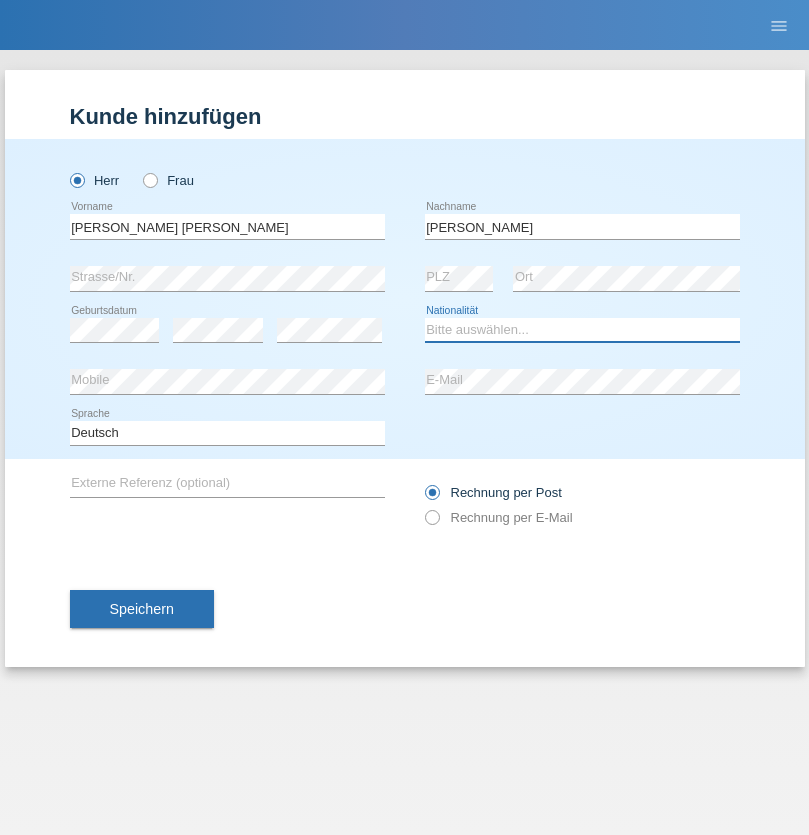 select on "CH" 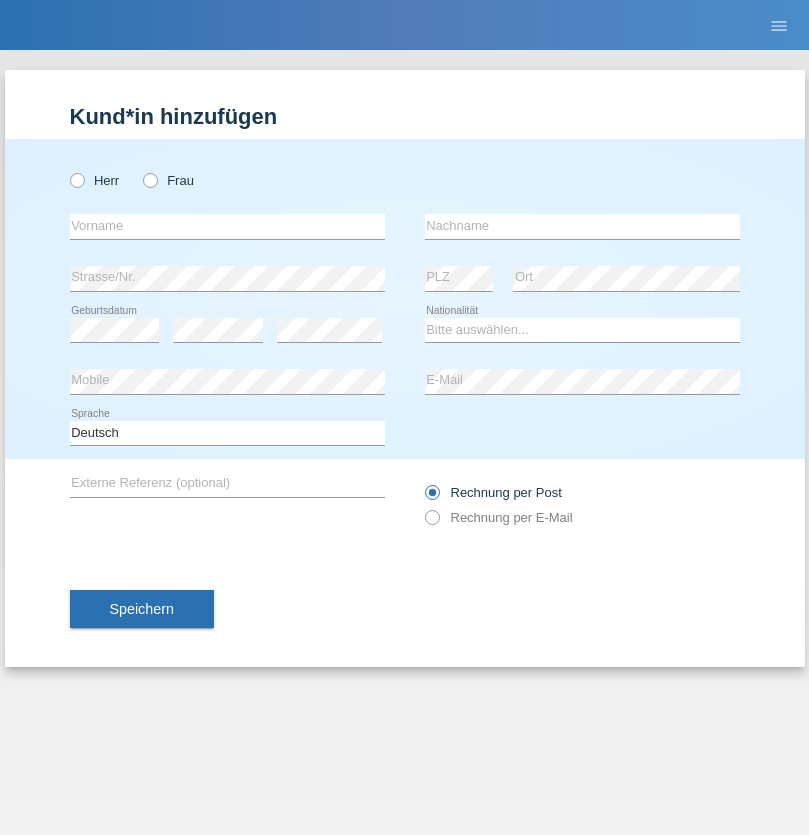 scroll, scrollTop: 0, scrollLeft: 0, axis: both 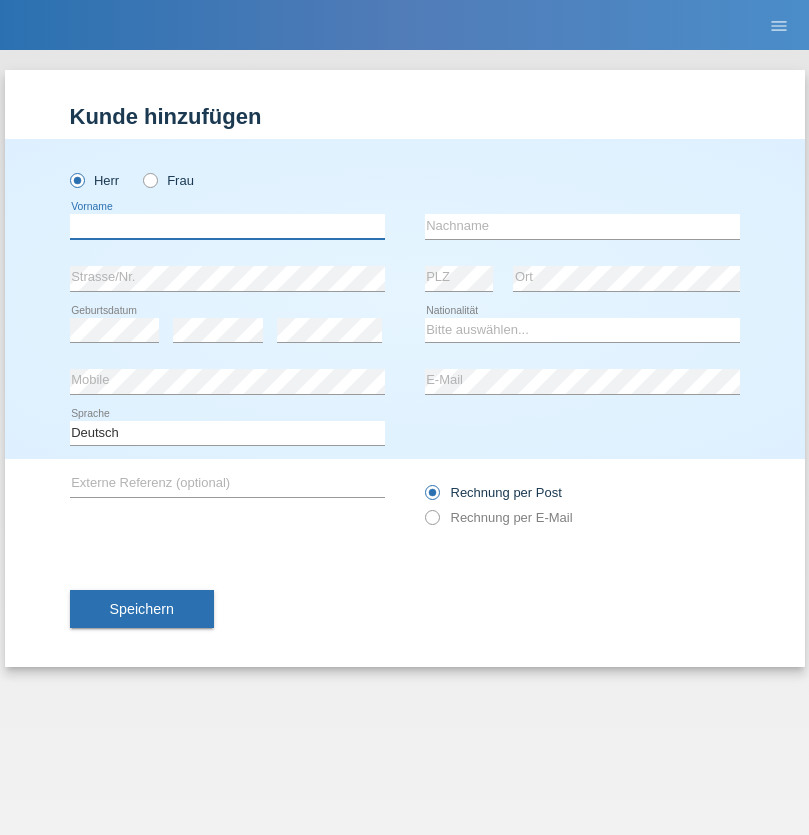 click at bounding box center (227, 226) 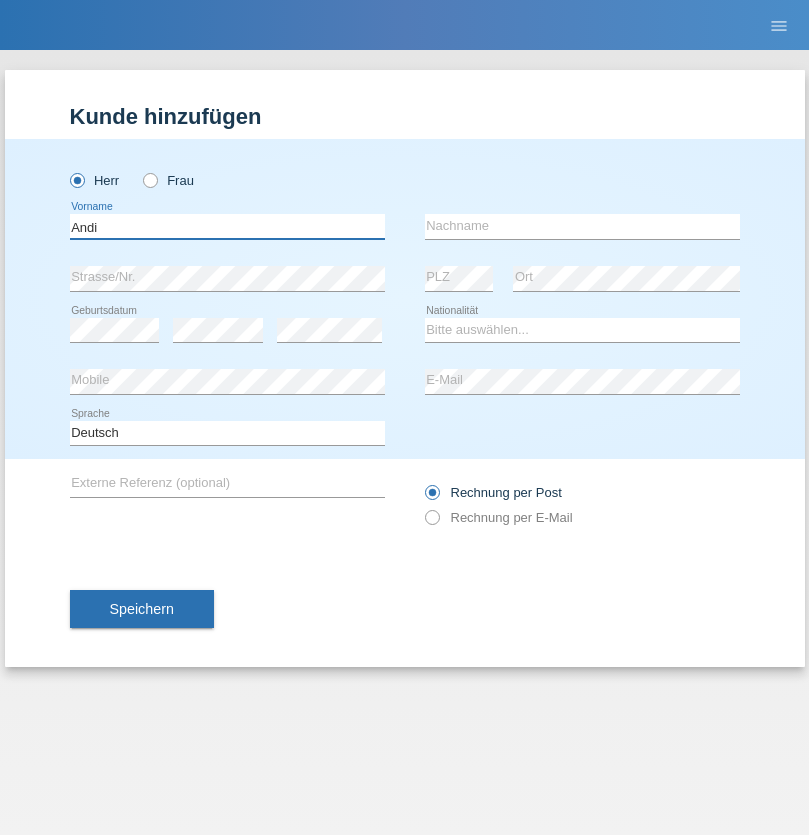 type on "Andi" 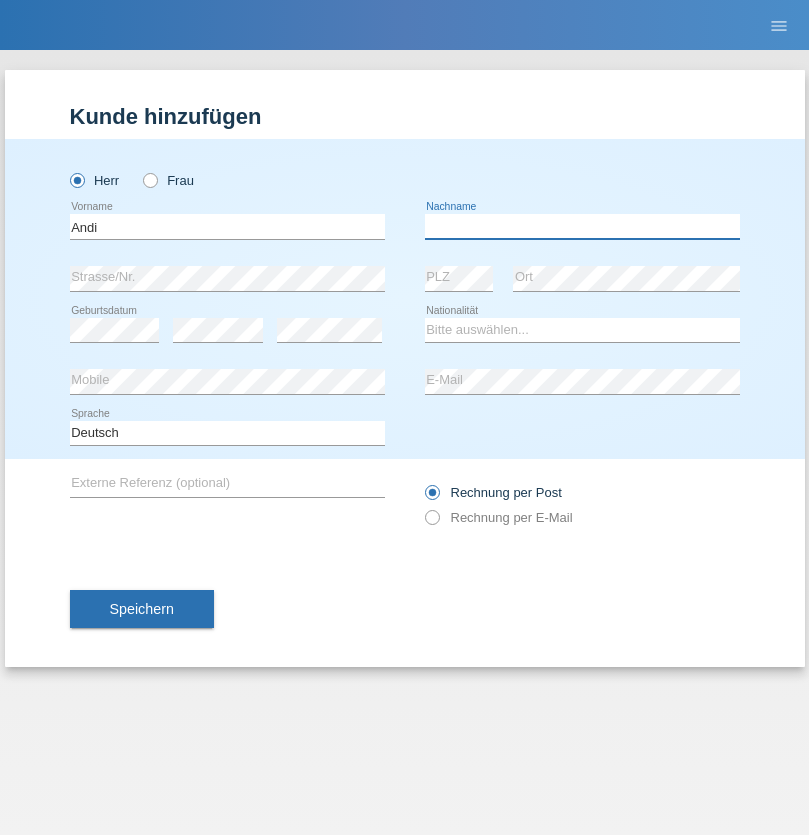 click at bounding box center [582, 226] 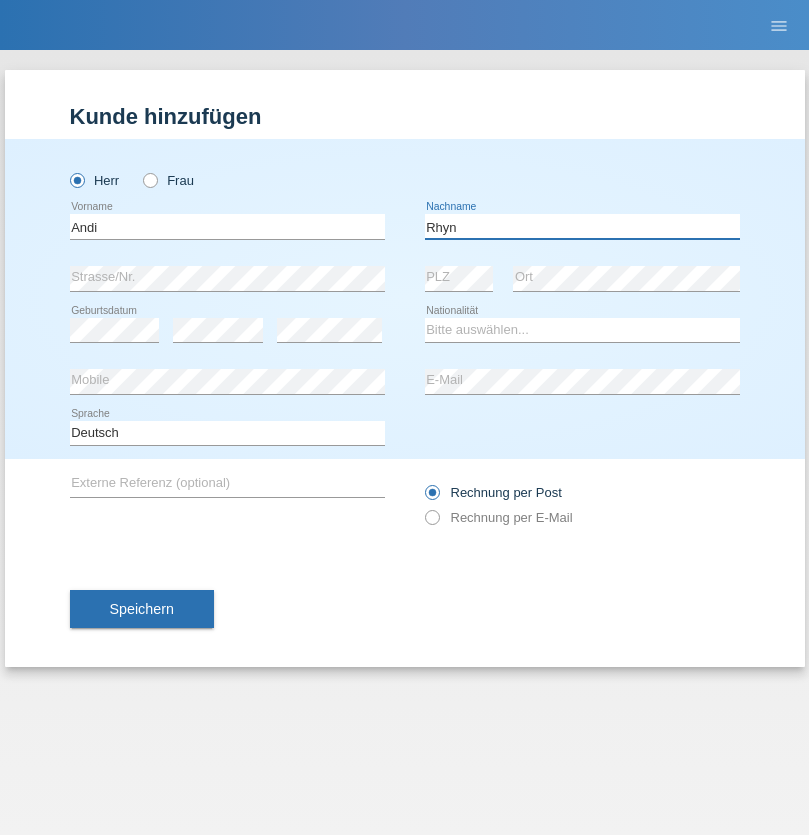 type on "Rhyn" 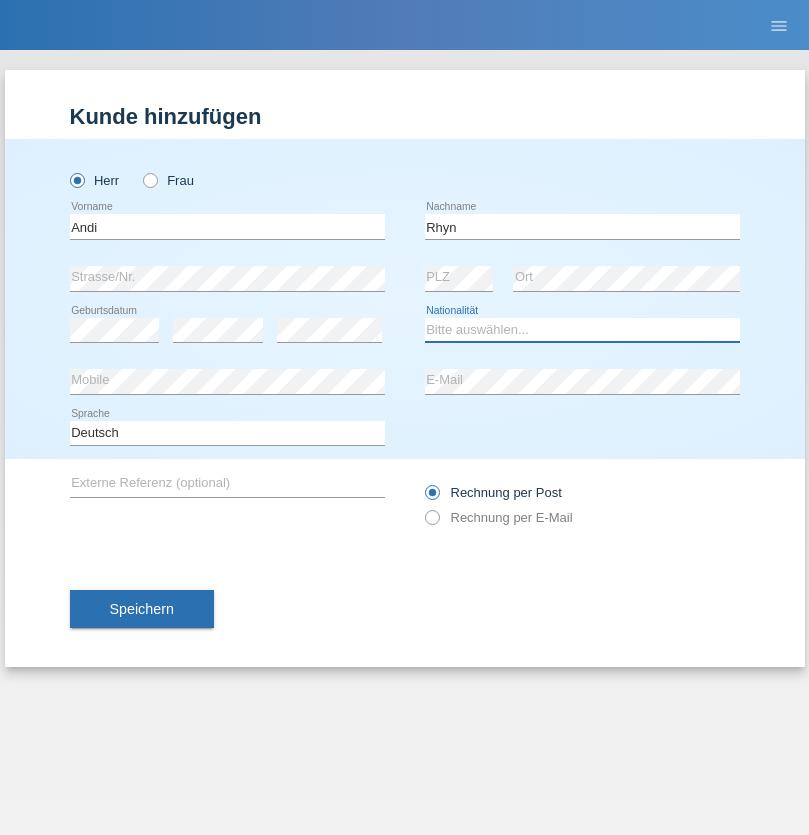 select on "CH" 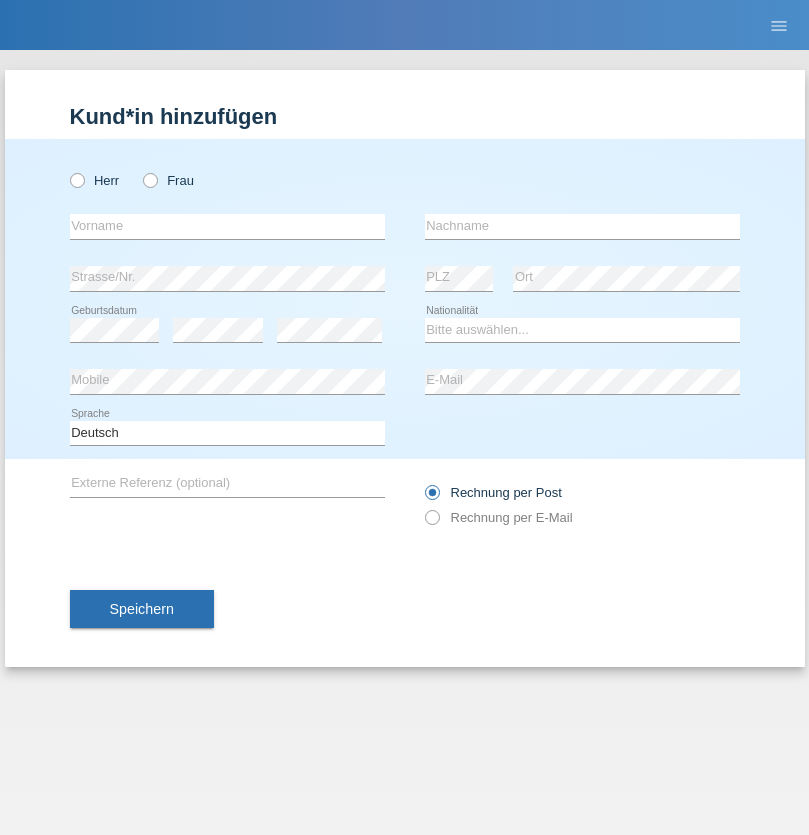 scroll, scrollTop: 0, scrollLeft: 0, axis: both 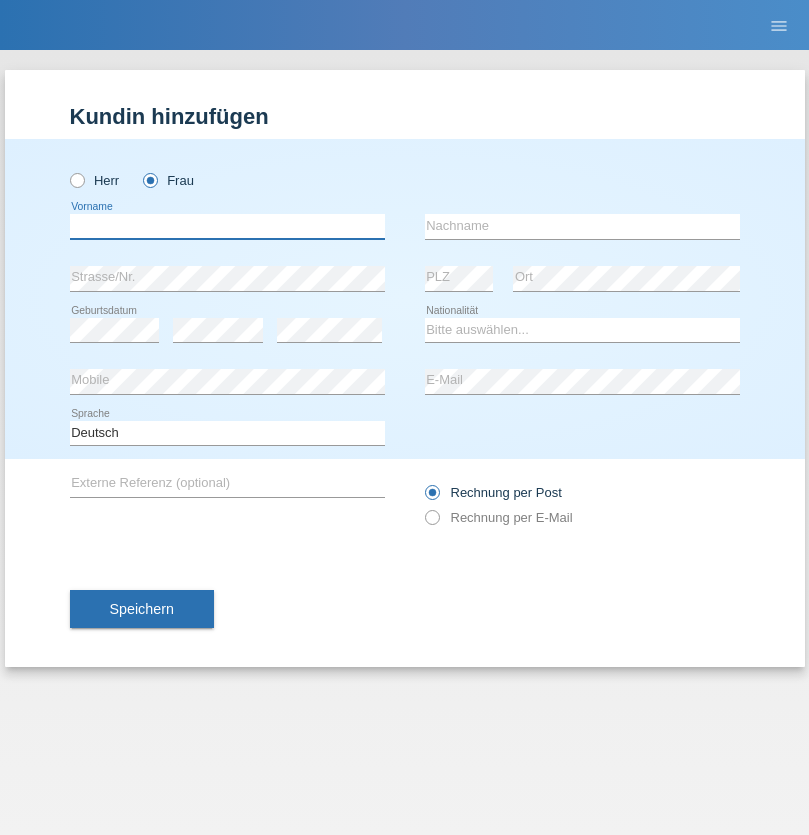 click at bounding box center [227, 226] 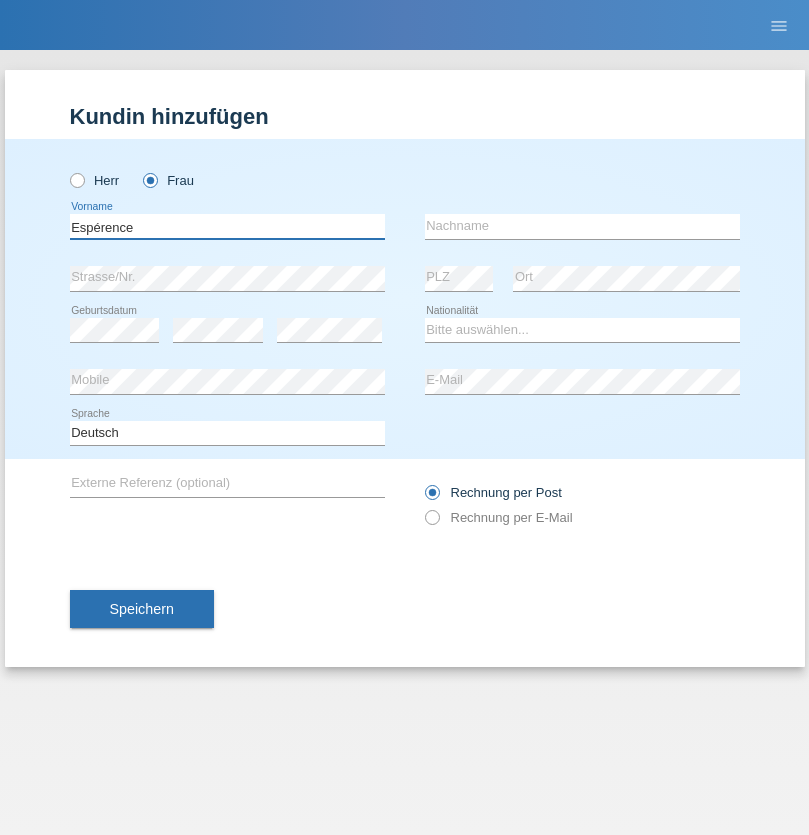 type on "Espérence" 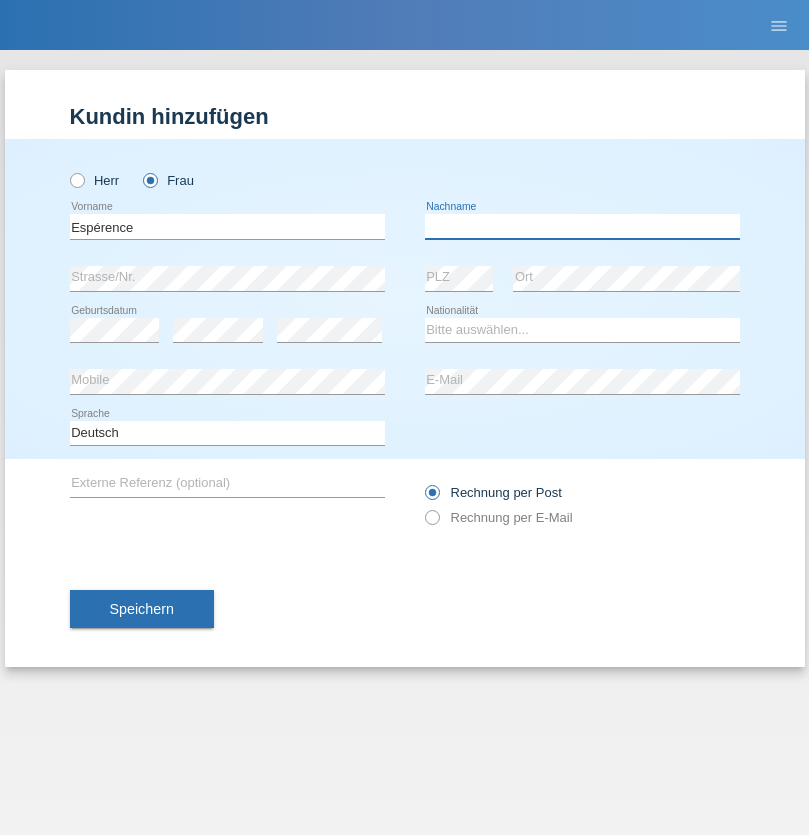click at bounding box center (582, 226) 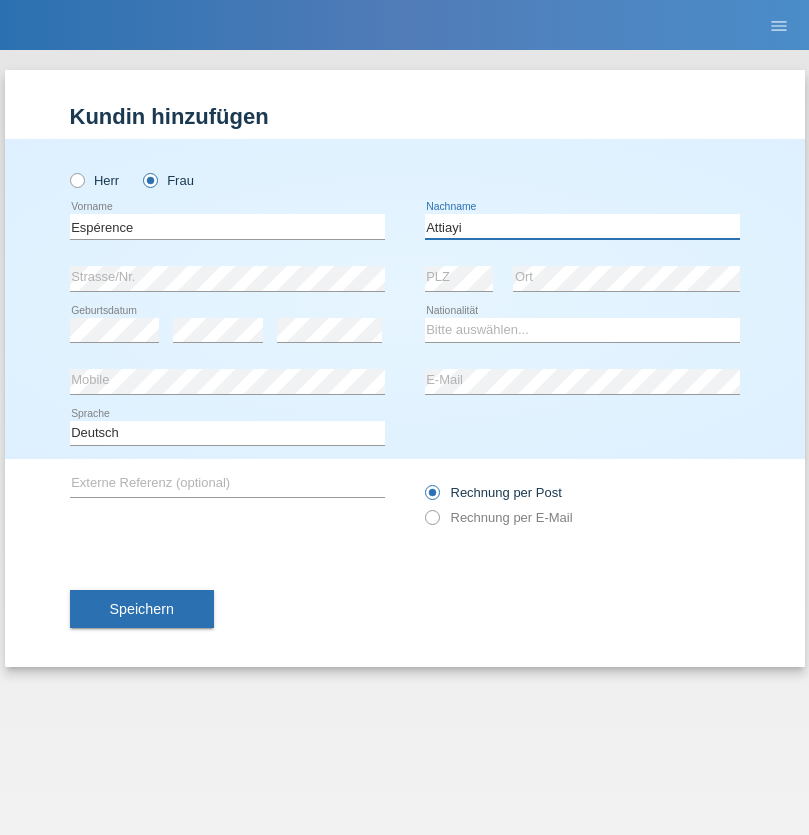 type on "Attiayi" 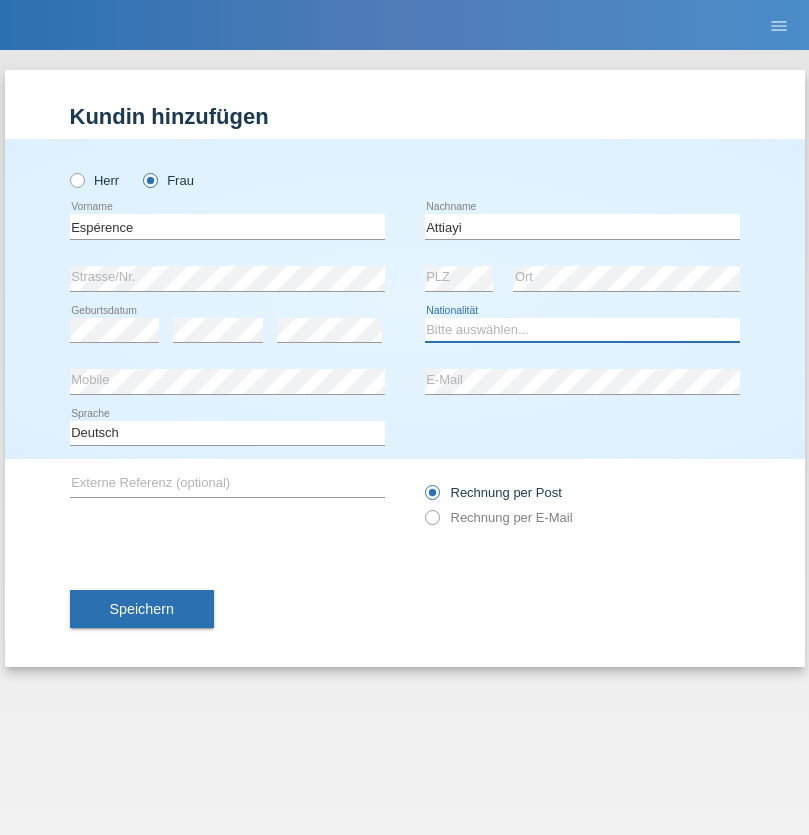select on "CH" 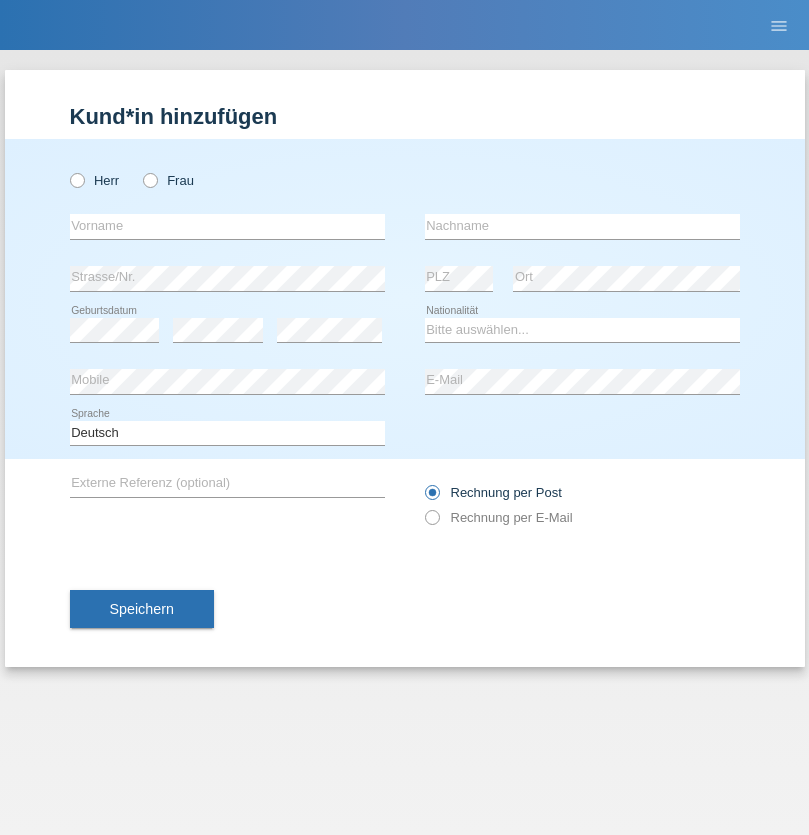scroll, scrollTop: 0, scrollLeft: 0, axis: both 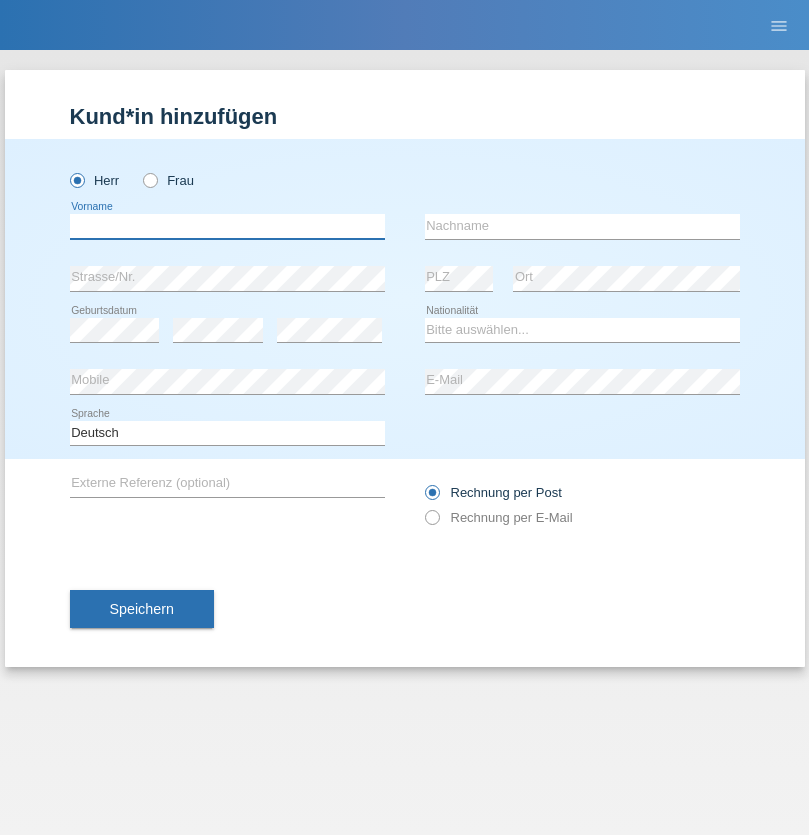 click at bounding box center [227, 226] 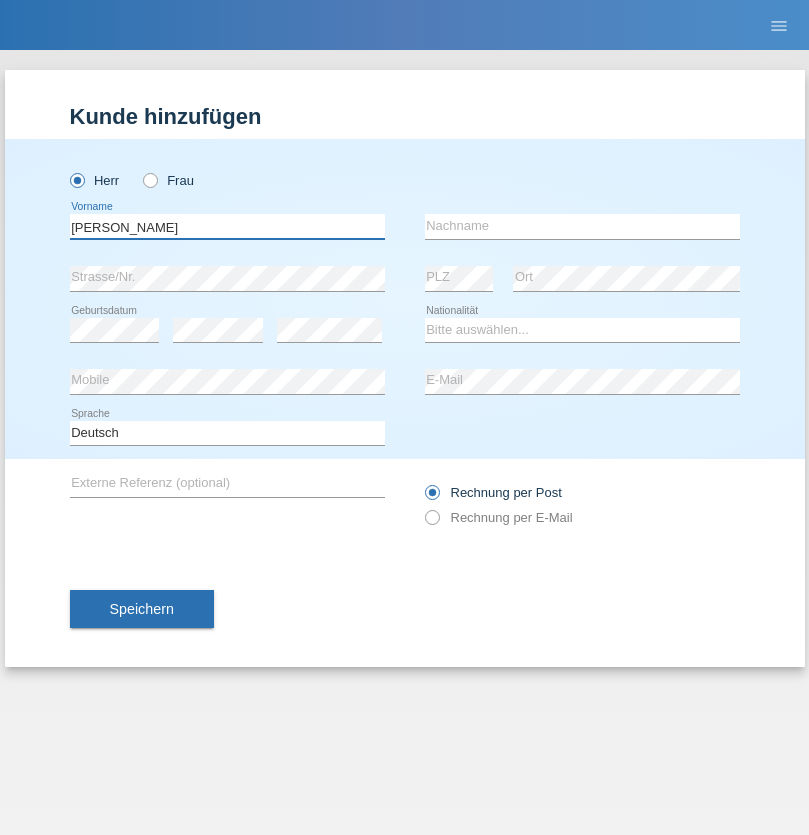 type on "[PERSON_NAME]" 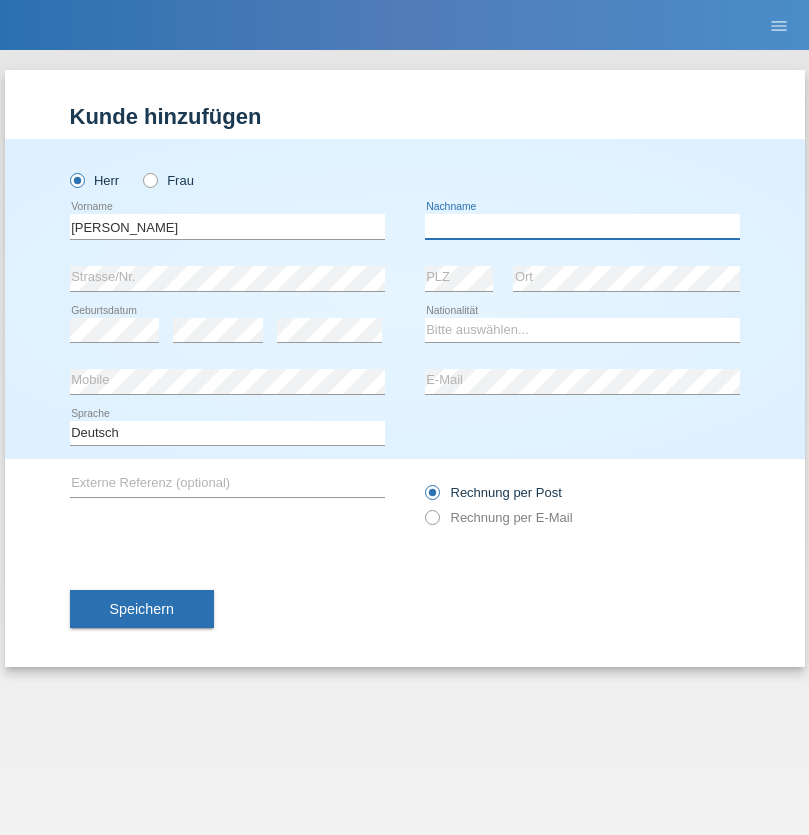 click at bounding box center [582, 226] 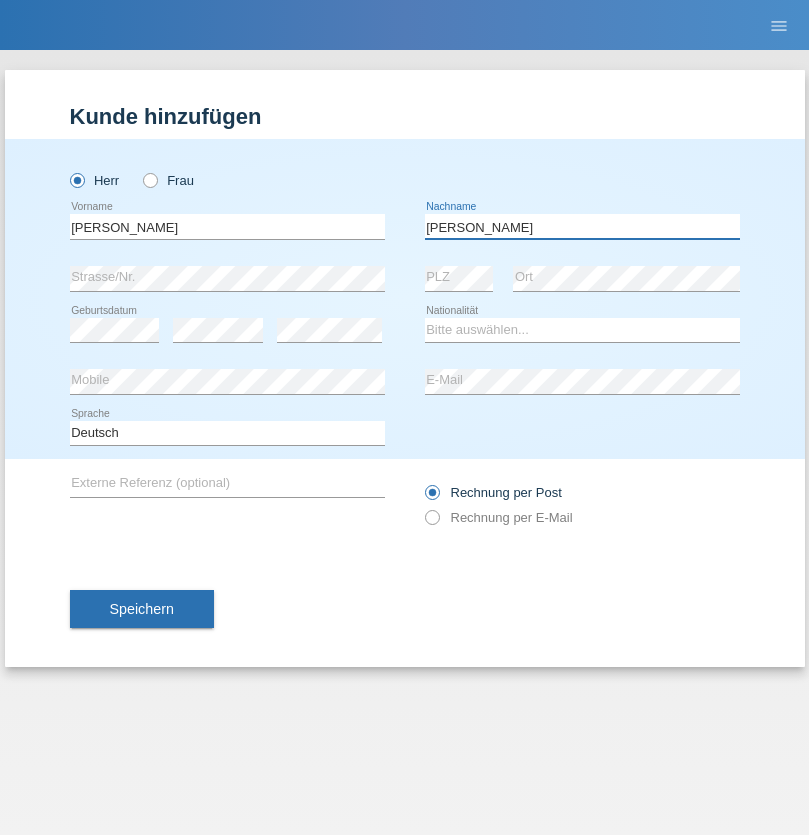 type on "[PERSON_NAME]" 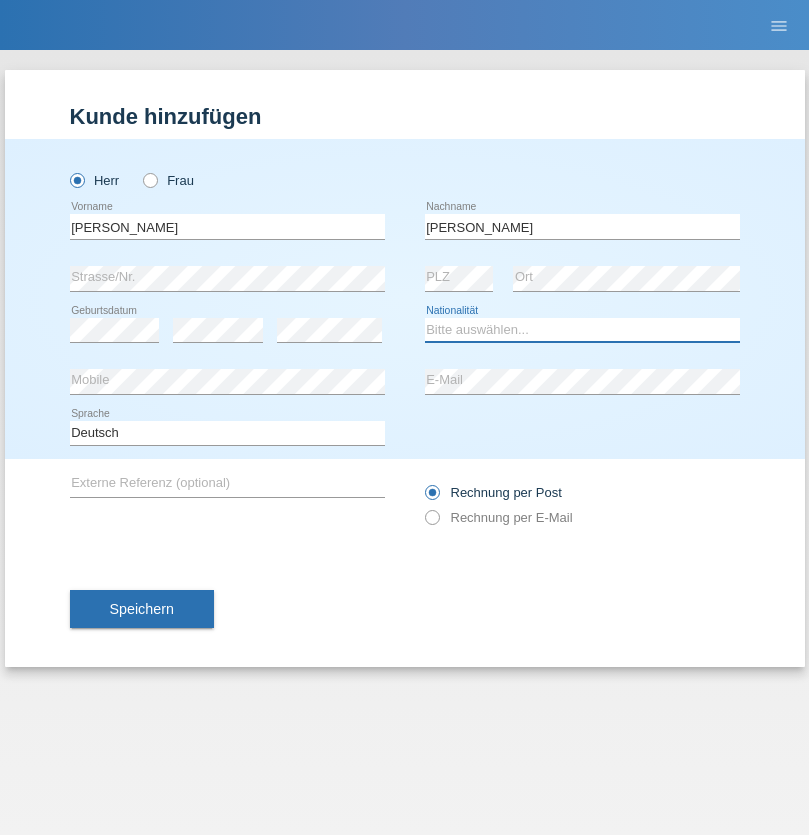 select on "CH" 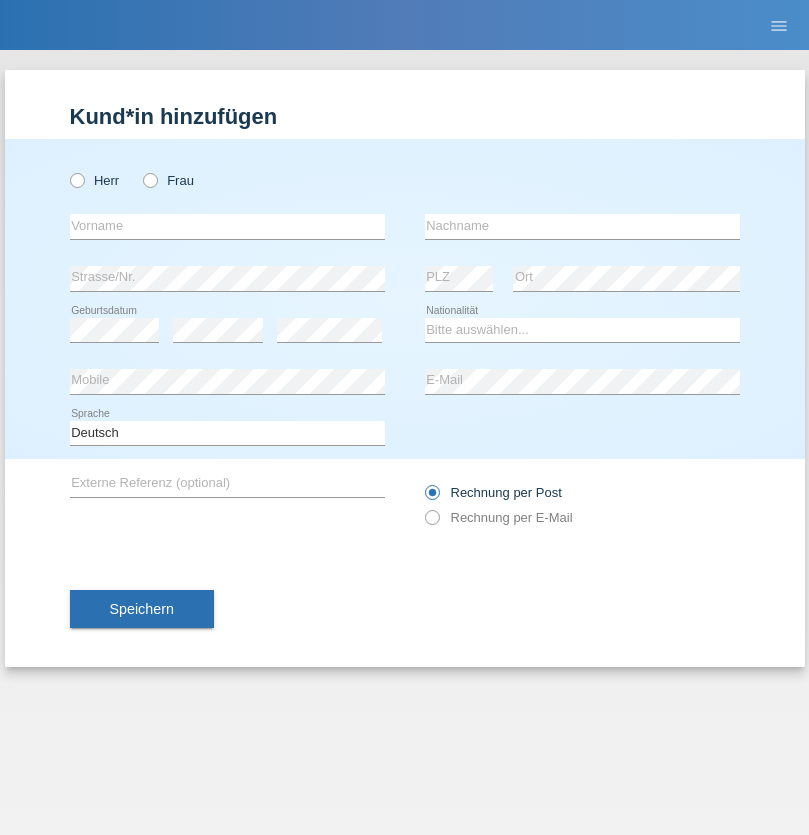 scroll, scrollTop: 0, scrollLeft: 0, axis: both 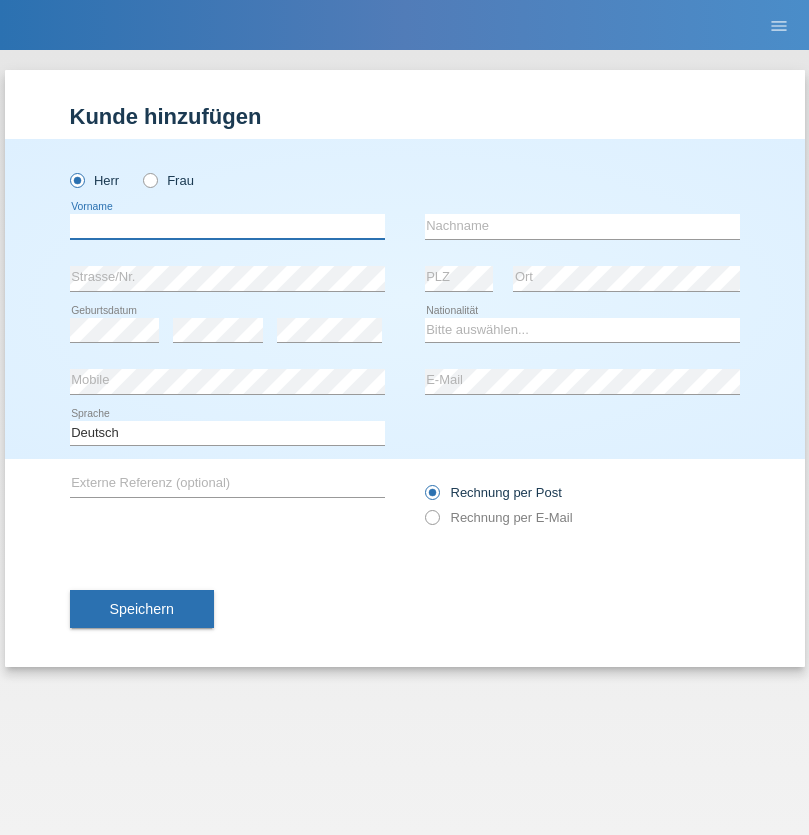click at bounding box center [227, 226] 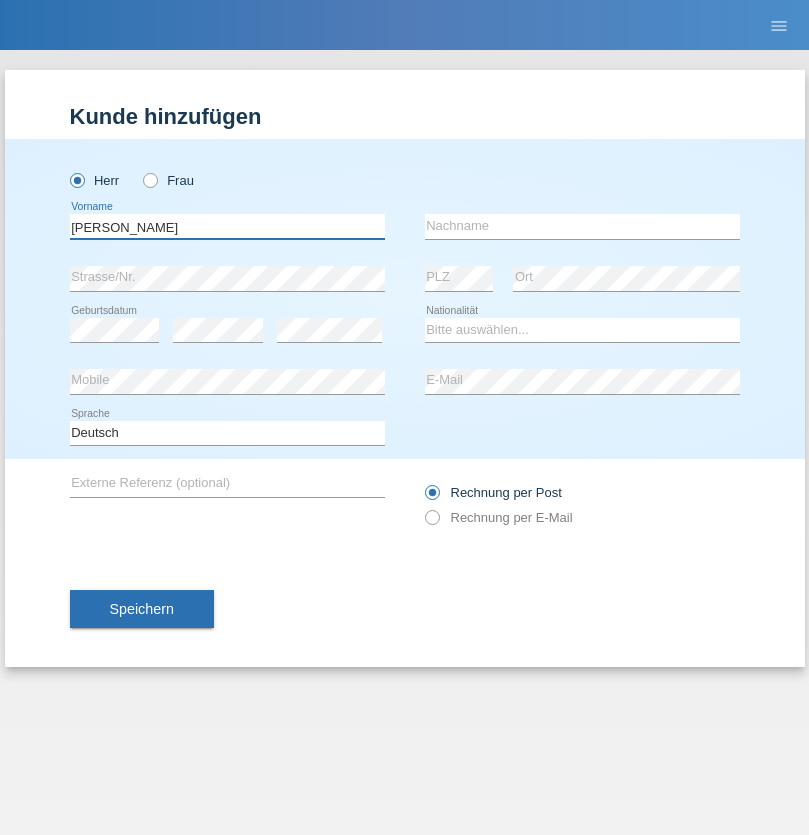 type on "[PERSON_NAME]" 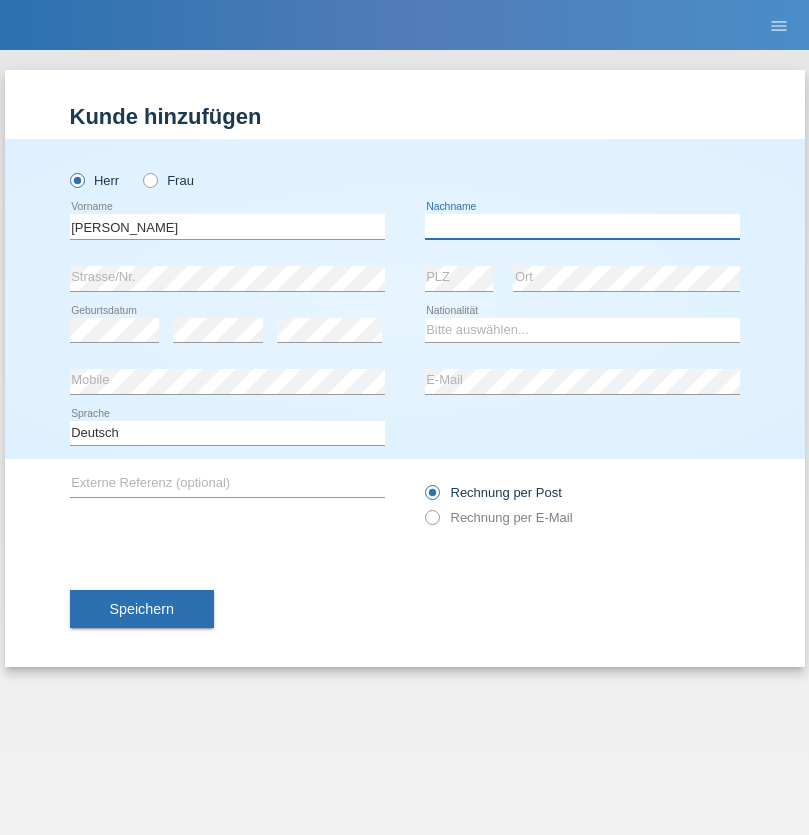 click at bounding box center (582, 226) 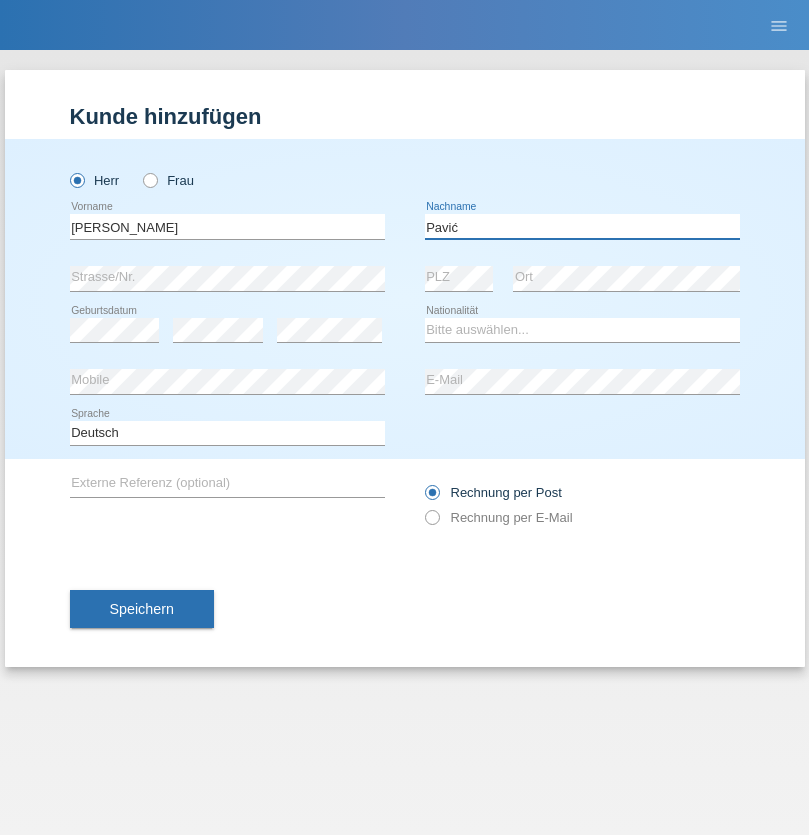 type on "Pavić" 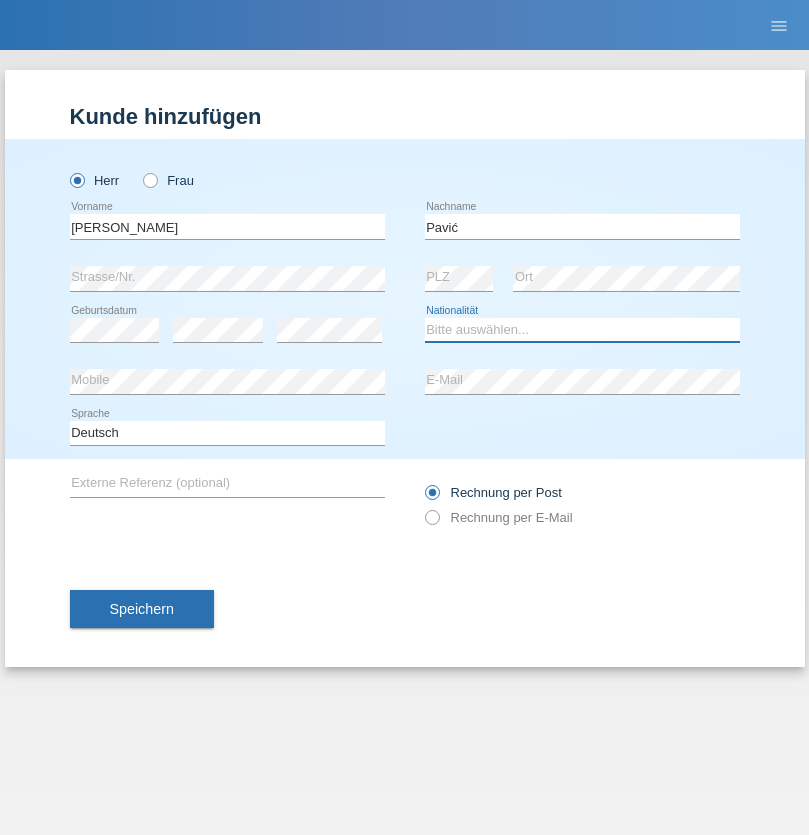 select on "HR" 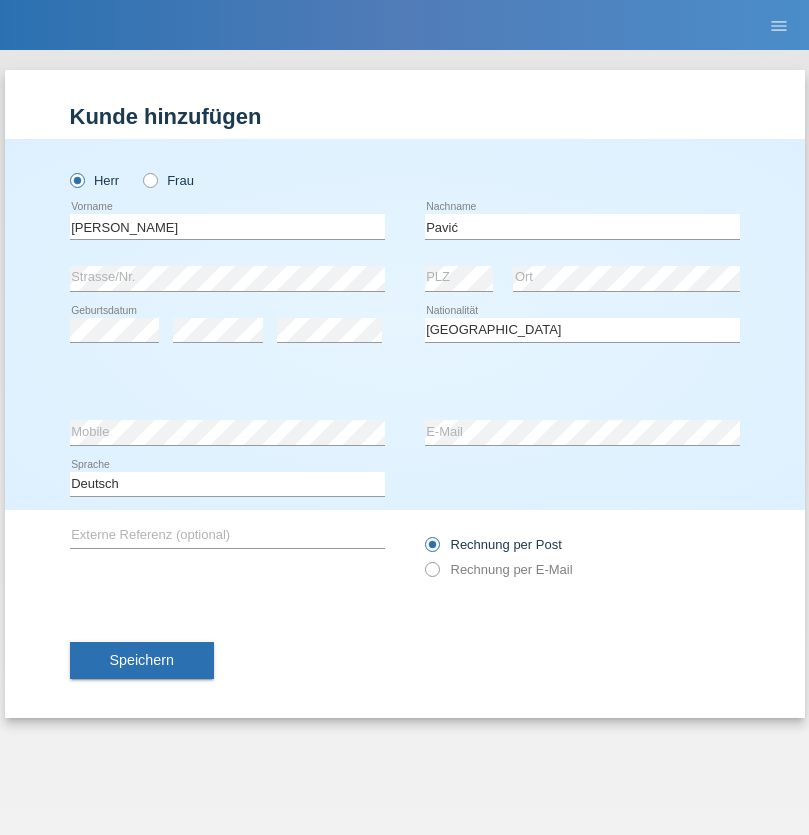 select on "C" 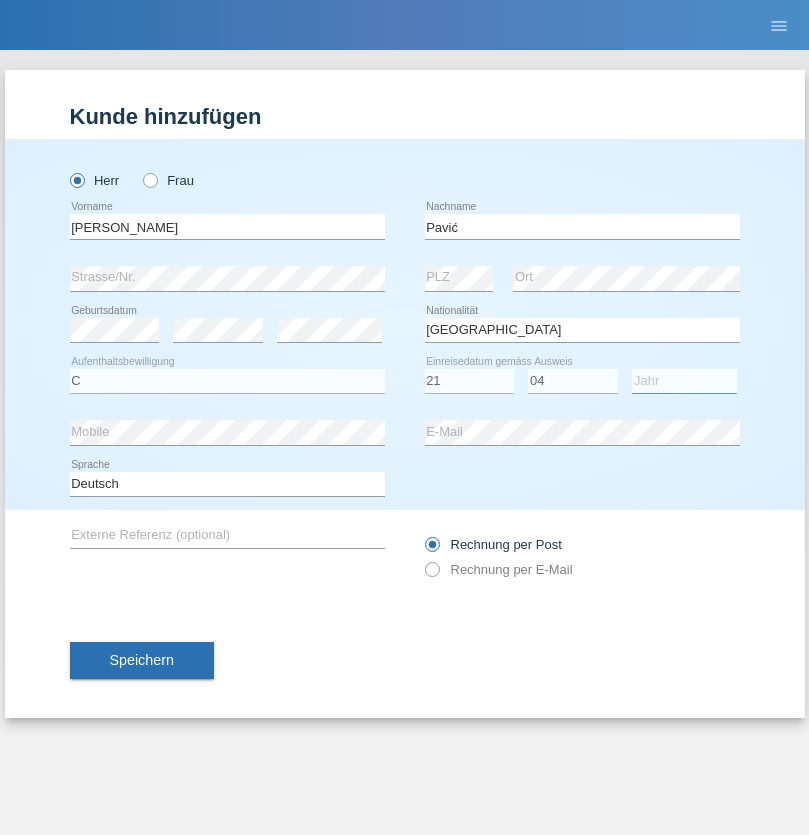 select on "2006" 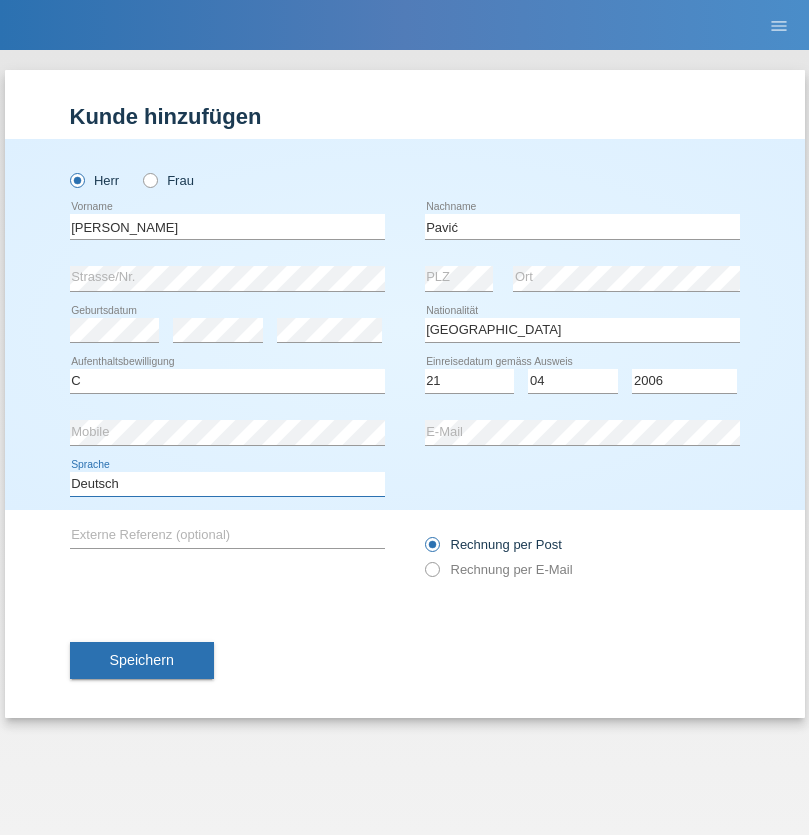 select on "en" 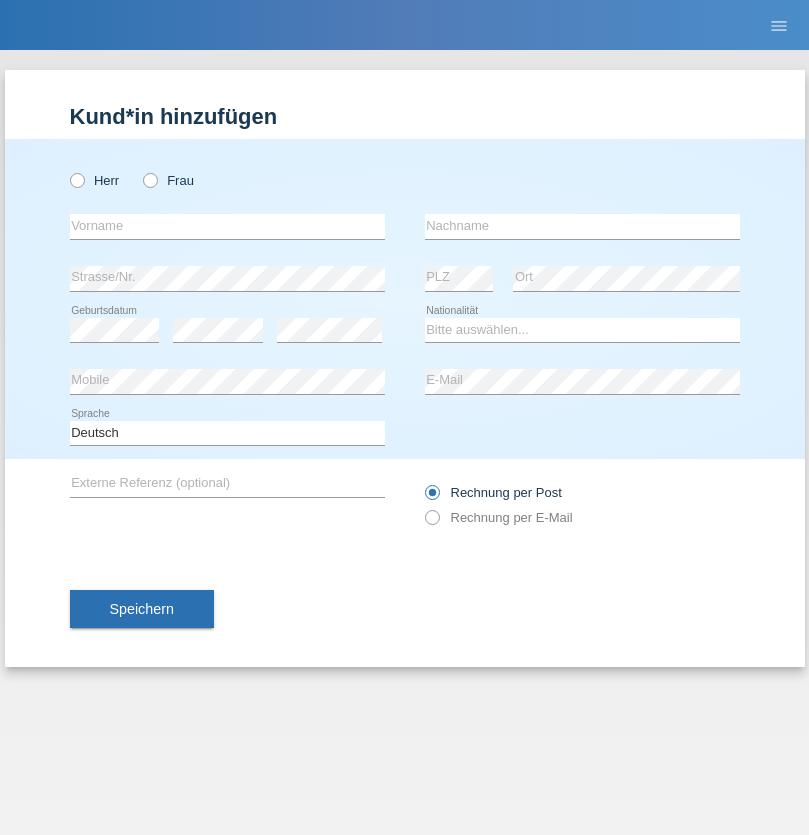 scroll, scrollTop: 0, scrollLeft: 0, axis: both 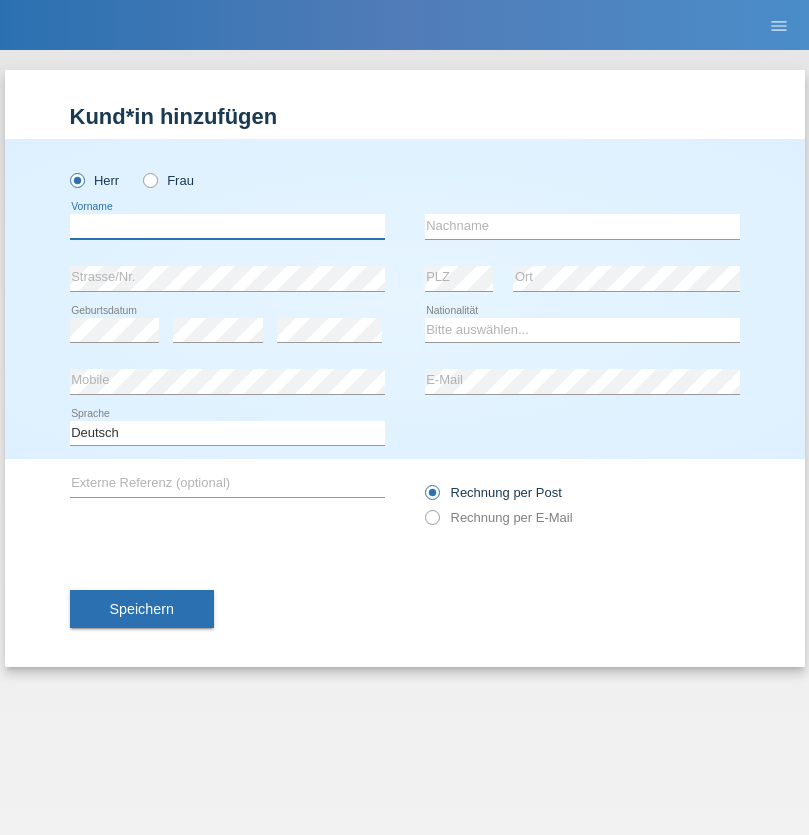click at bounding box center [227, 226] 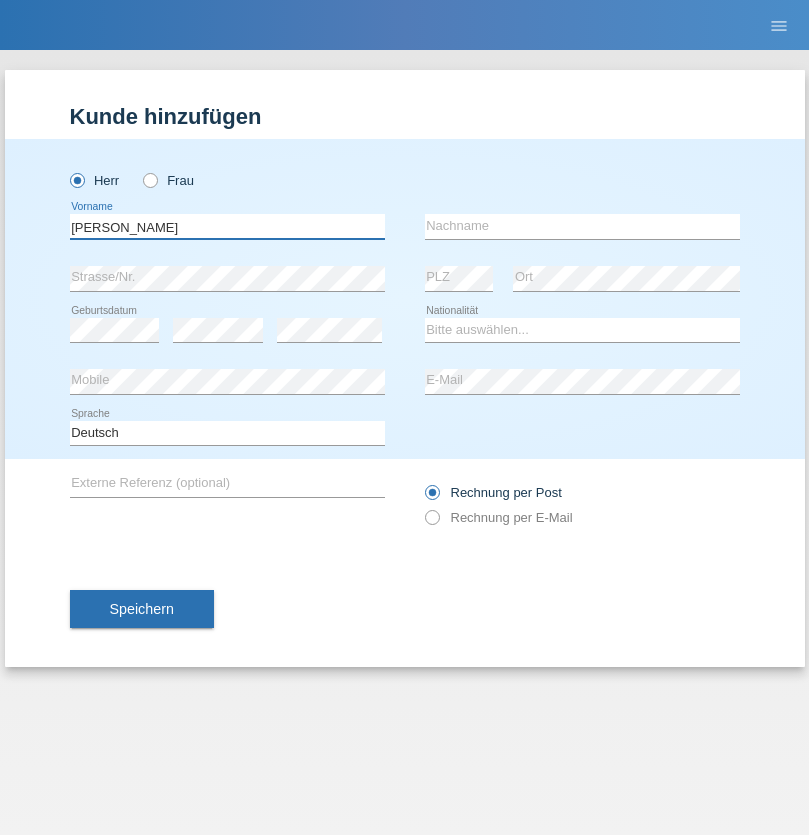 type on "Artur" 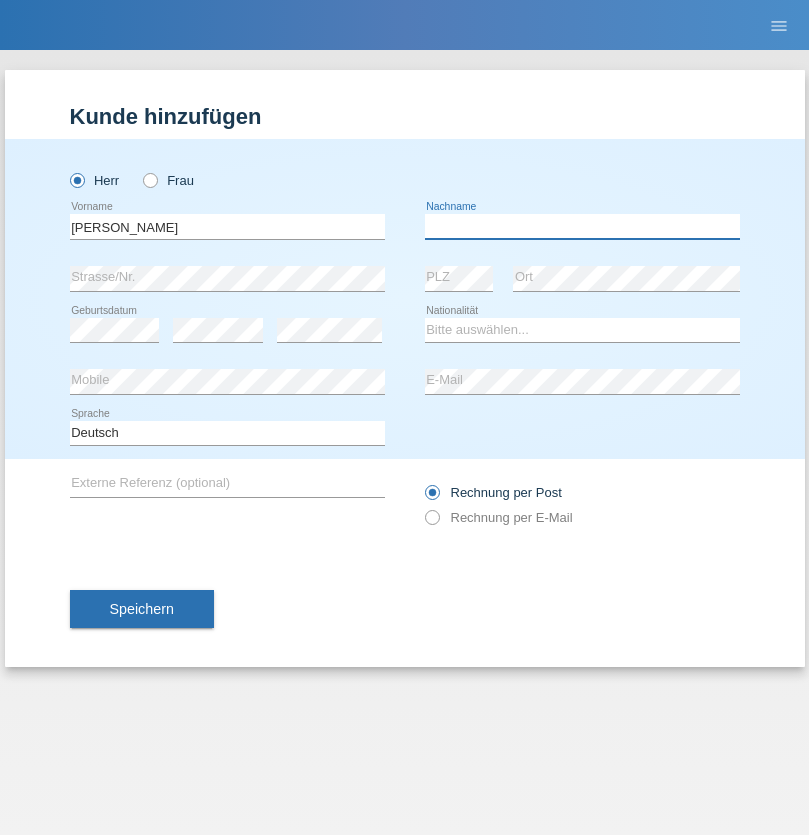 click at bounding box center [582, 226] 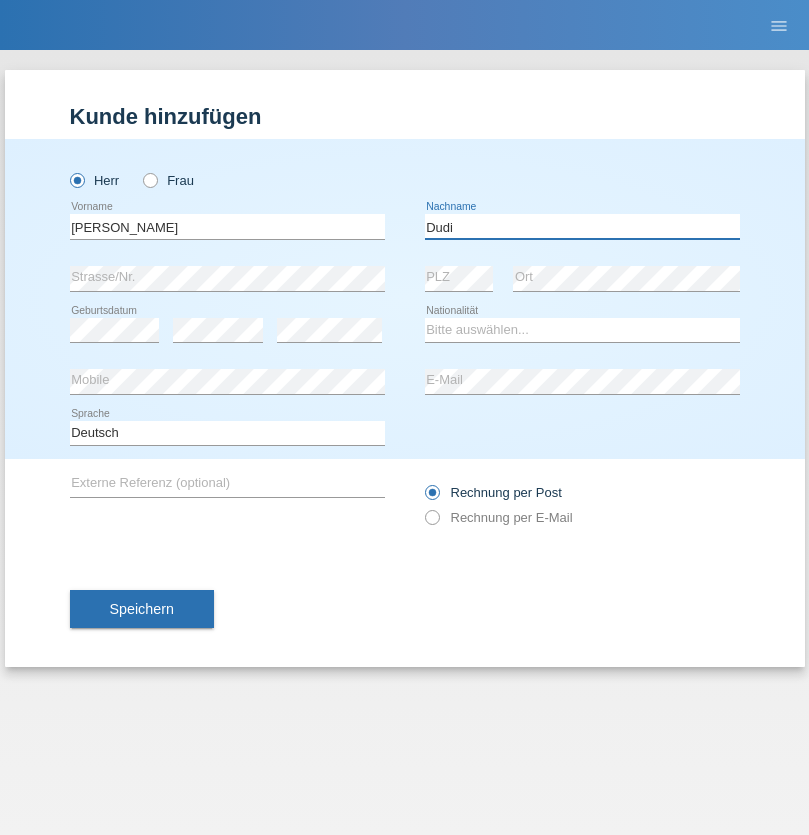 type on "Dudi" 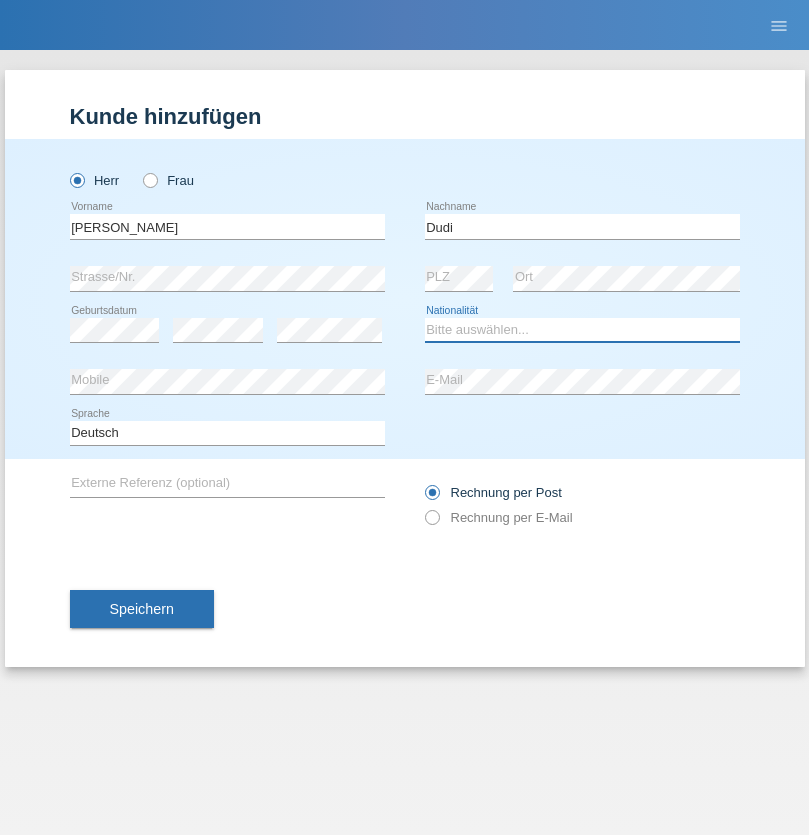 select on "SK" 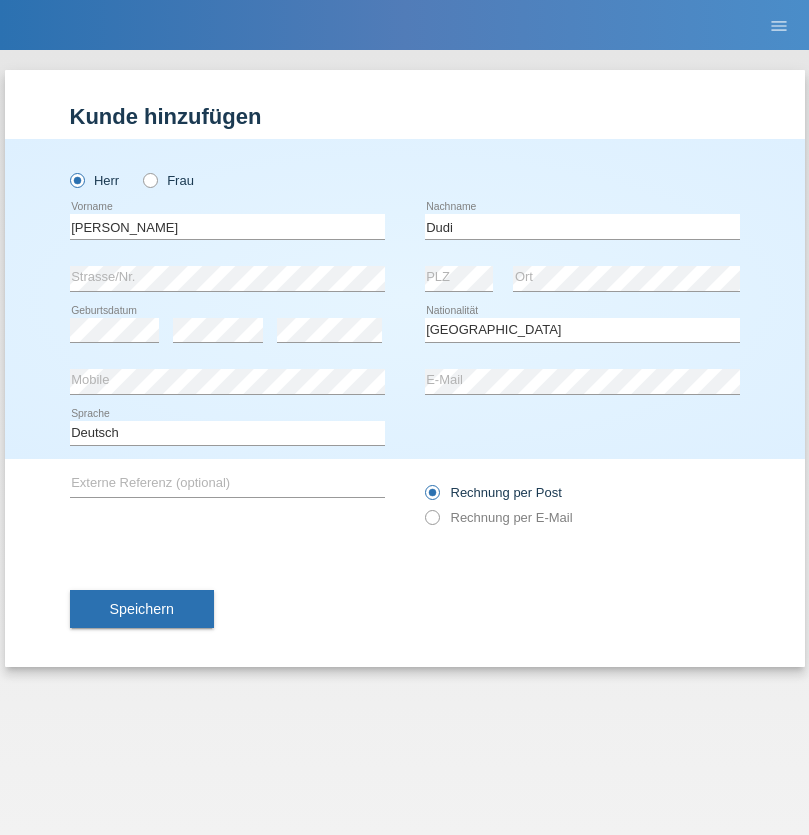 select on "C" 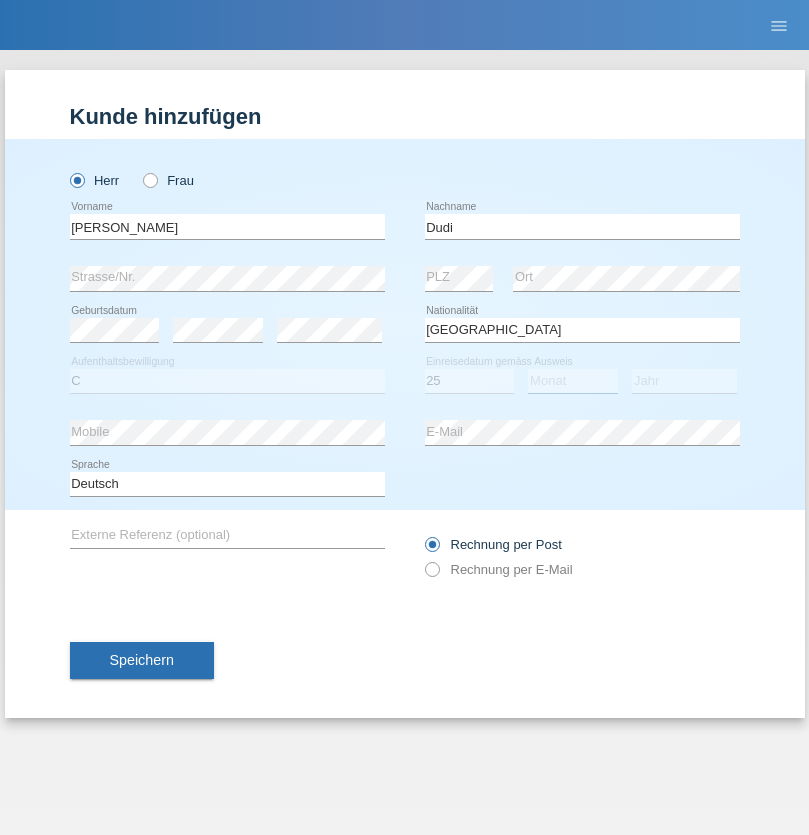select on "05" 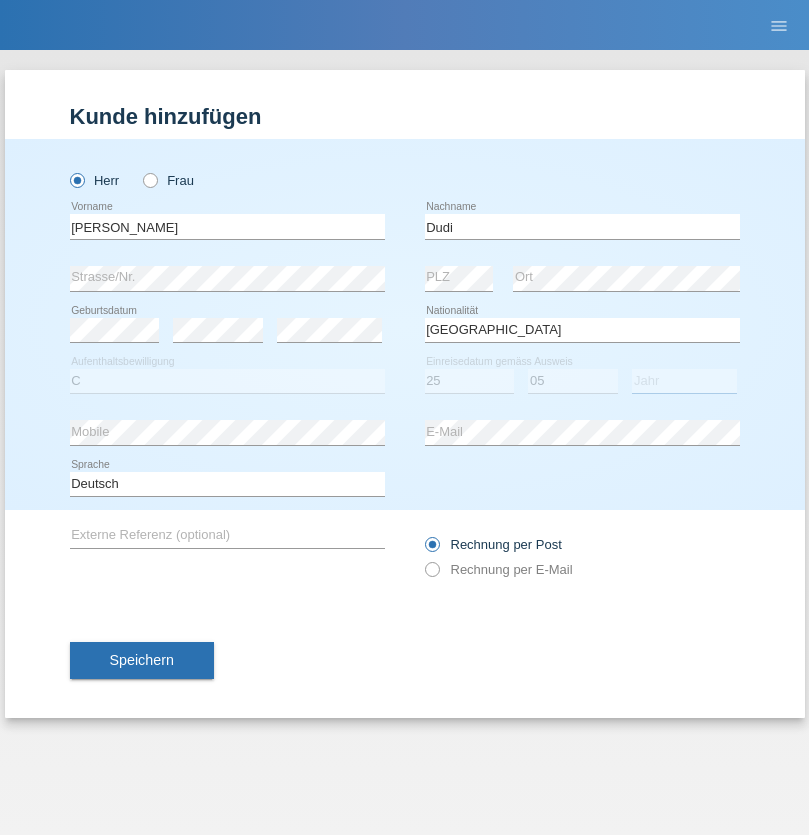 select on "2021" 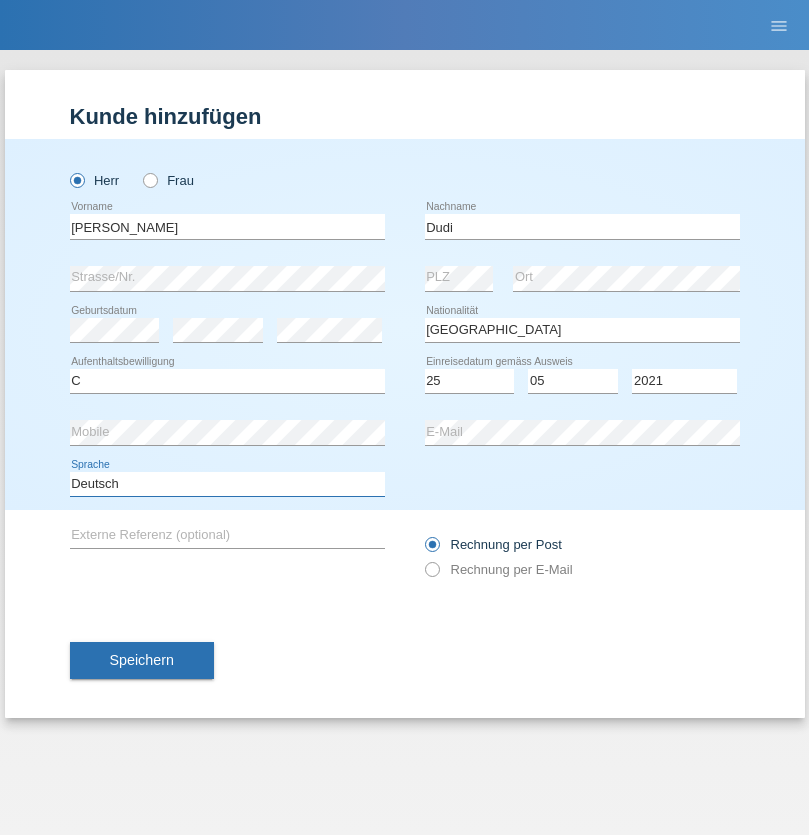 select on "en" 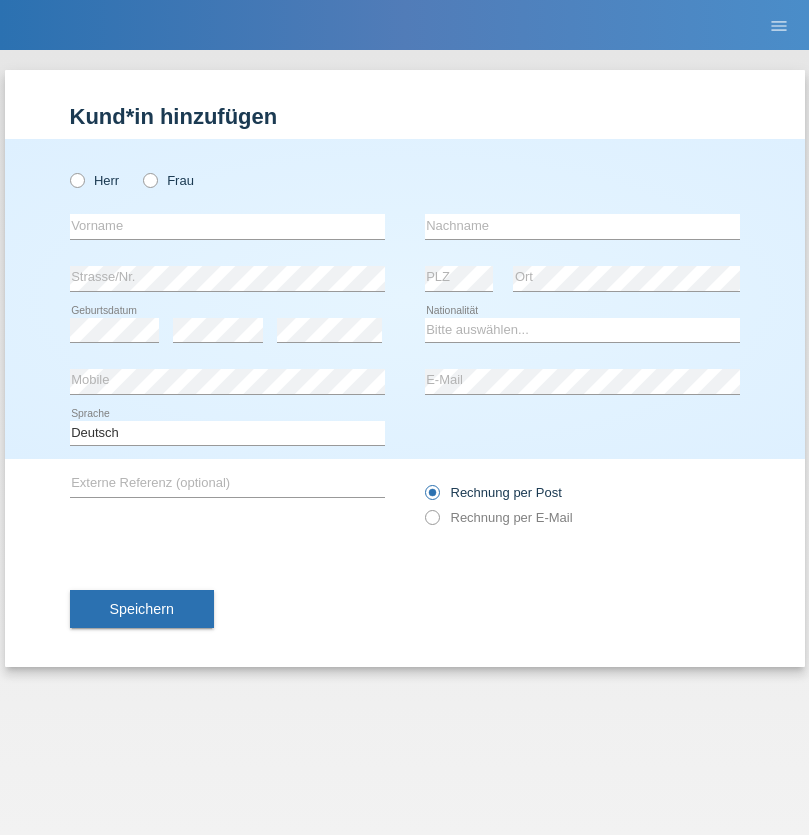 scroll, scrollTop: 0, scrollLeft: 0, axis: both 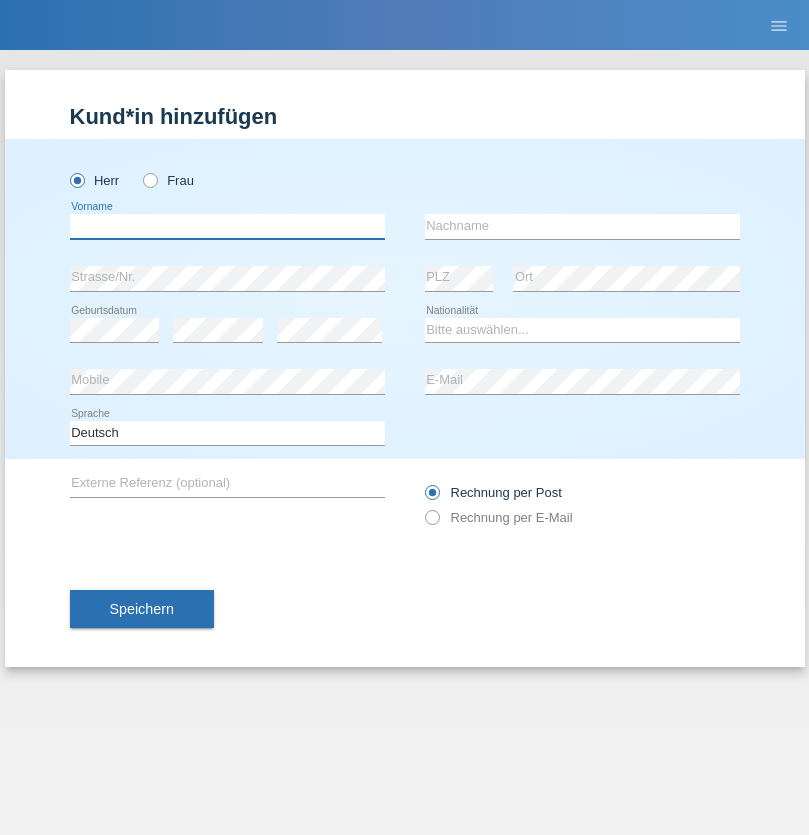 click at bounding box center (227, 226) 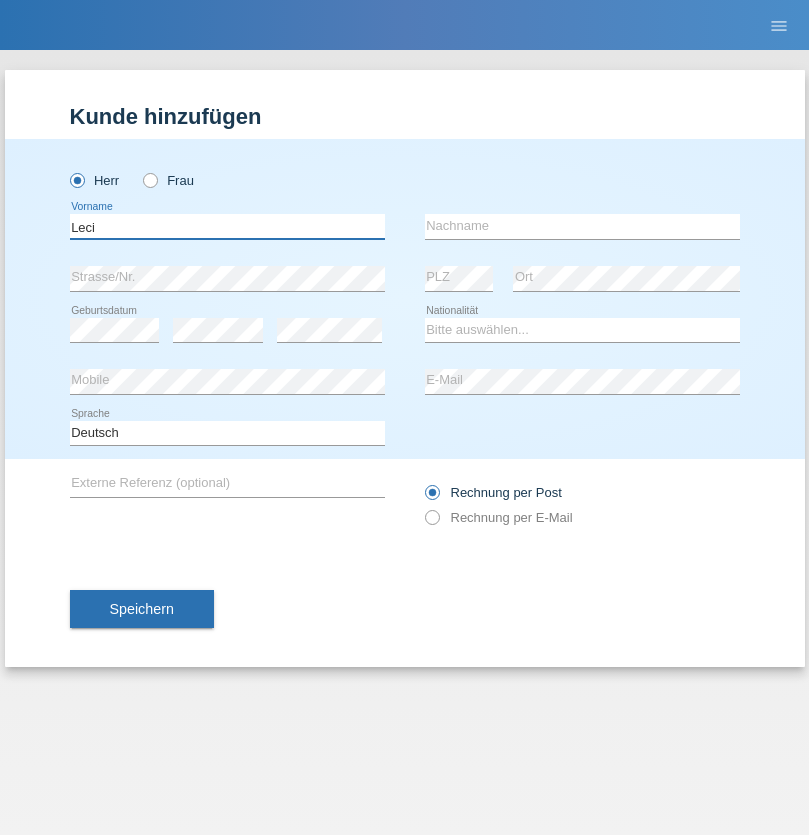 type on "Leci" 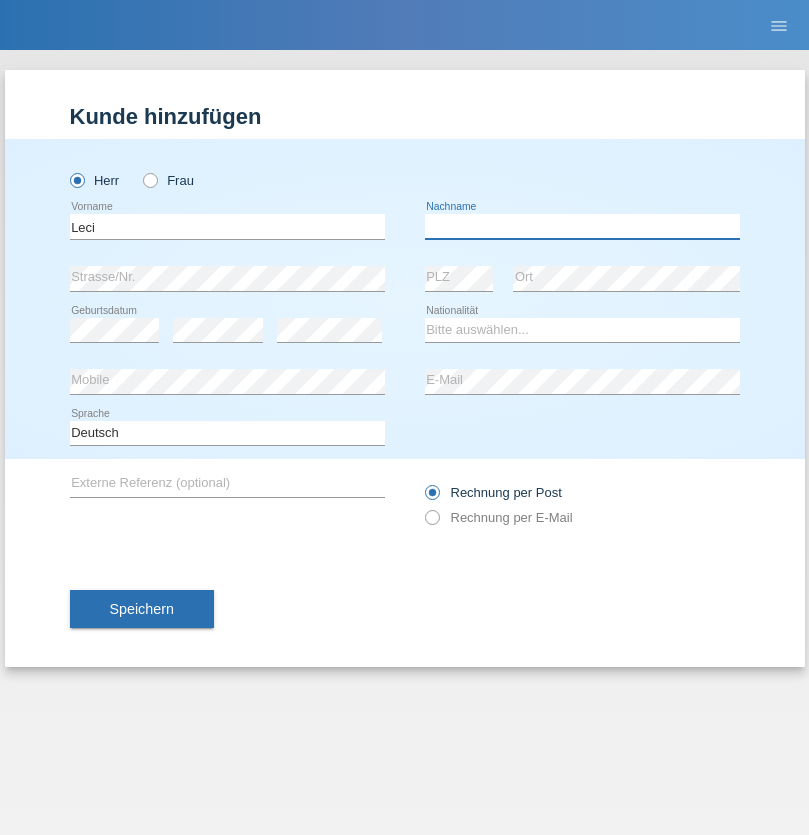 click at bounding box center (582, 226) 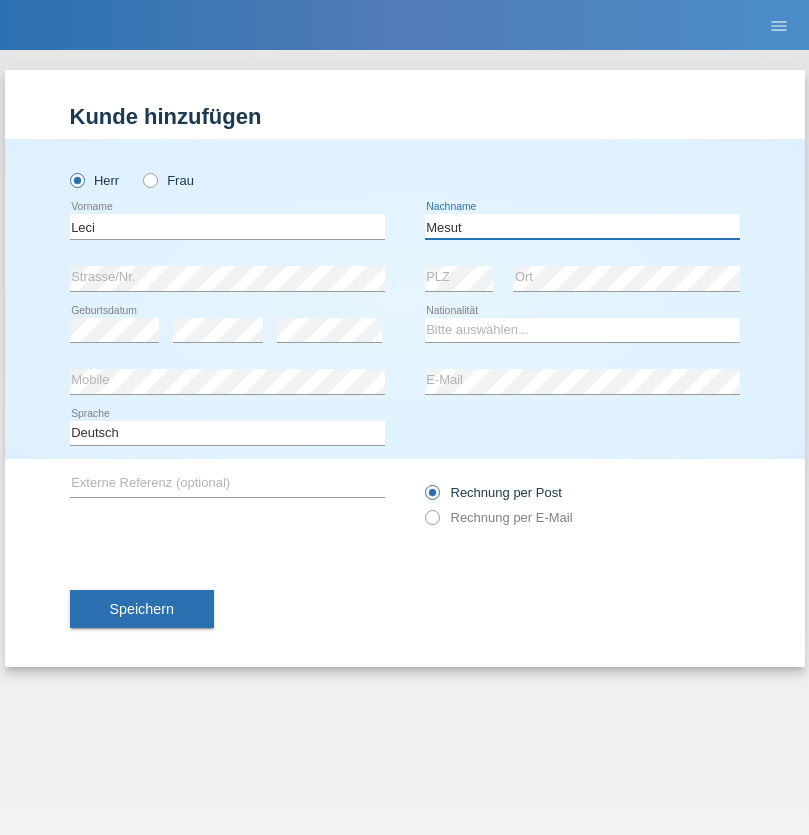 type on "Mesut" 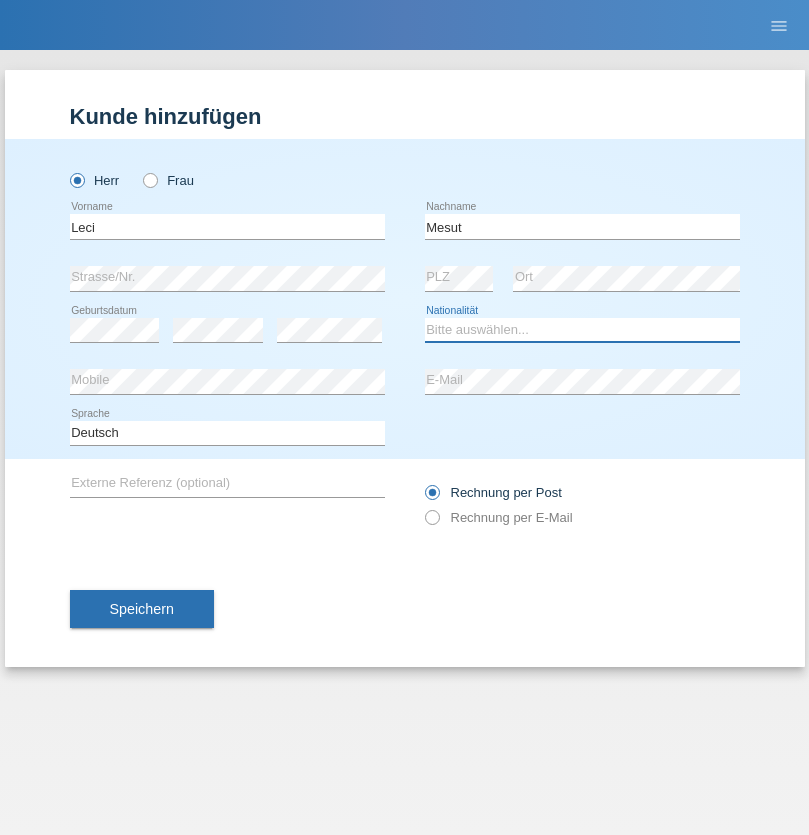 select on "XK" 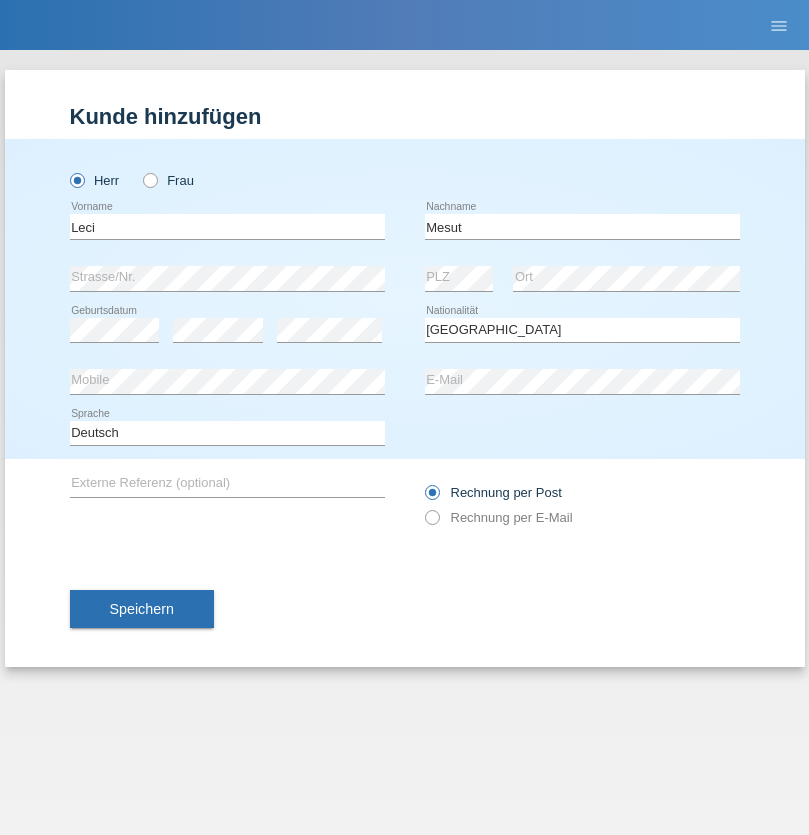 select on "C" 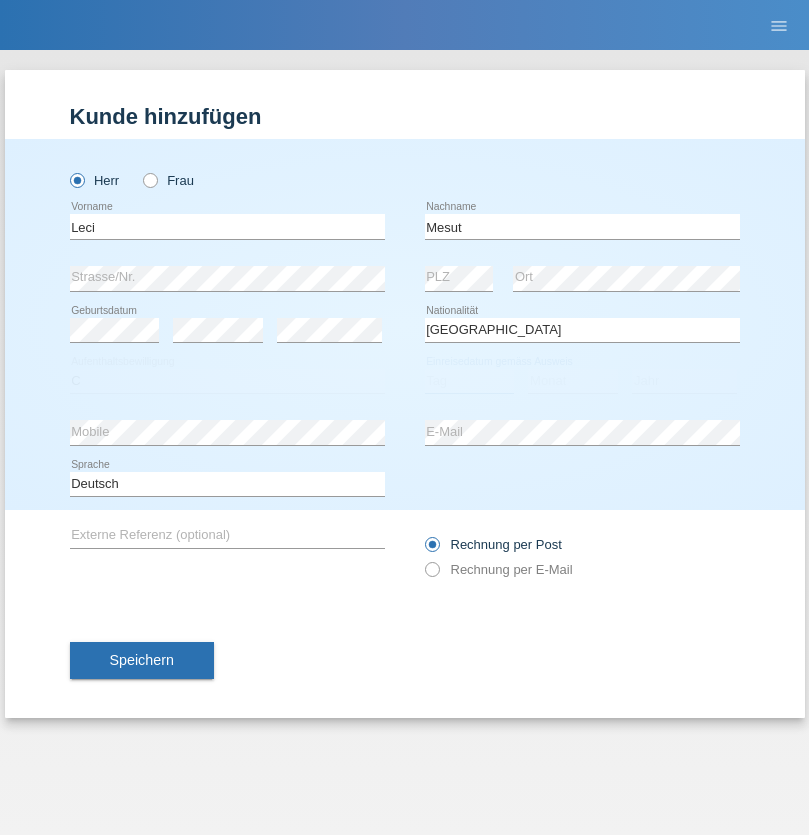 select on "15" 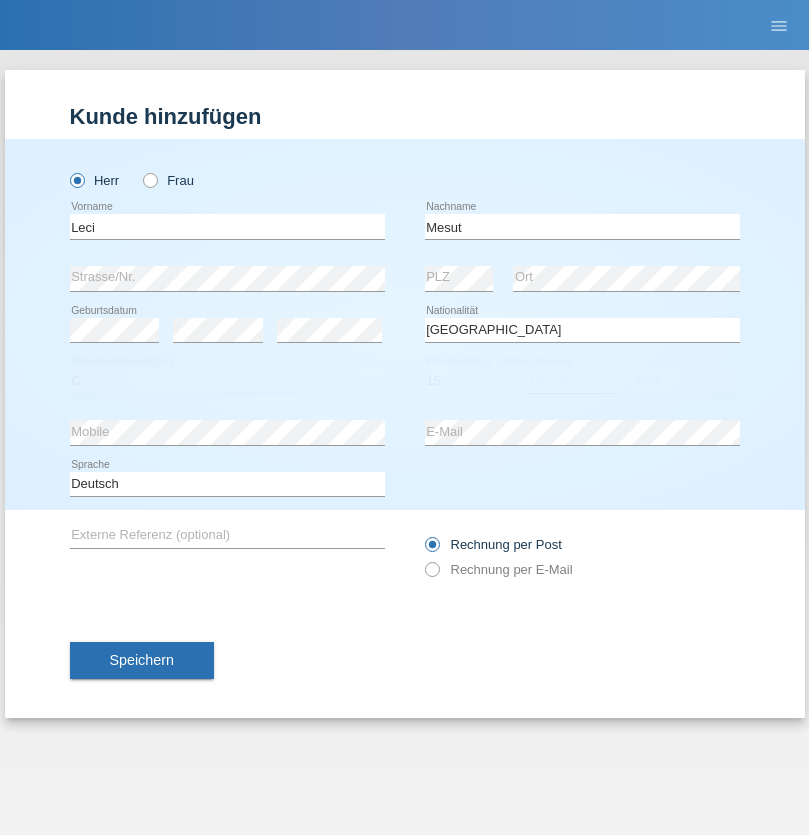 select on "07" 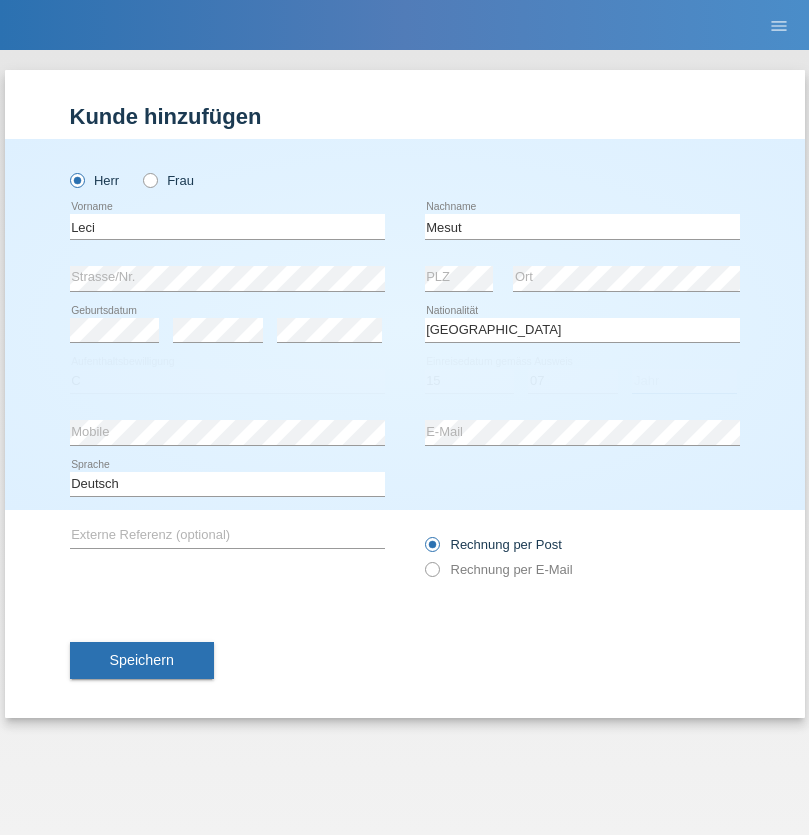 select on "2021" 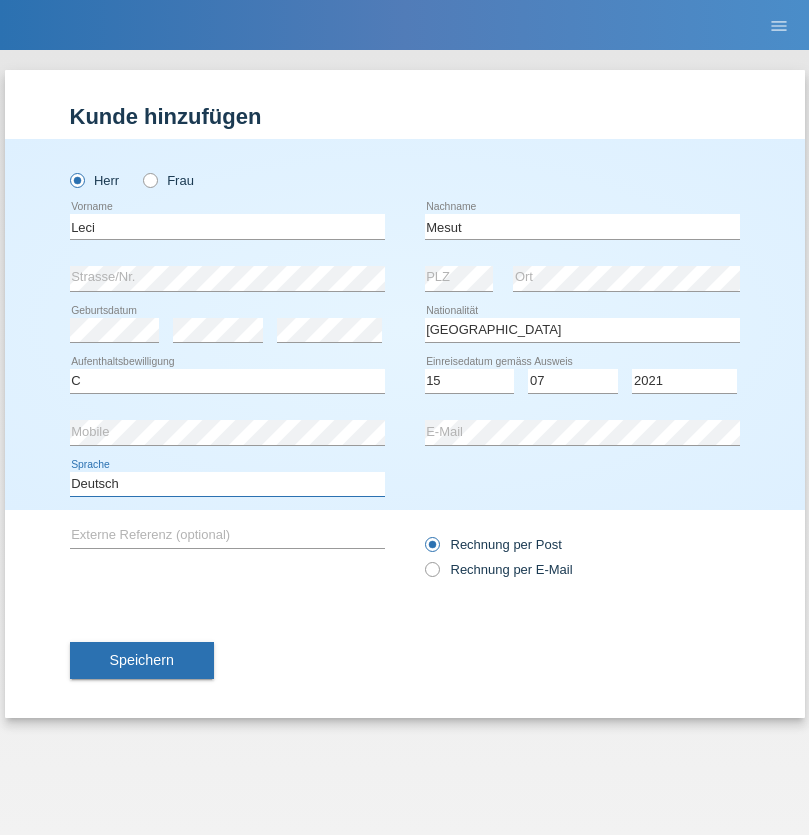 select on "en" 